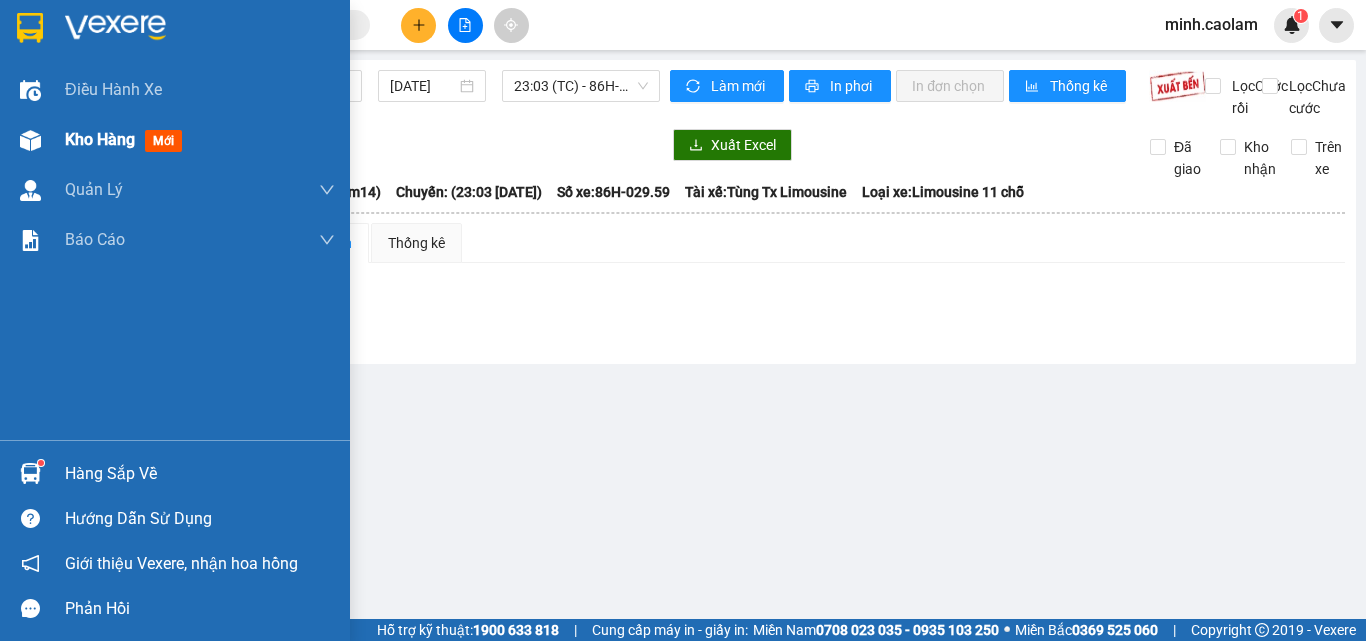 scroll, scrollTop: 0, scrollLeft: 0, axis: both 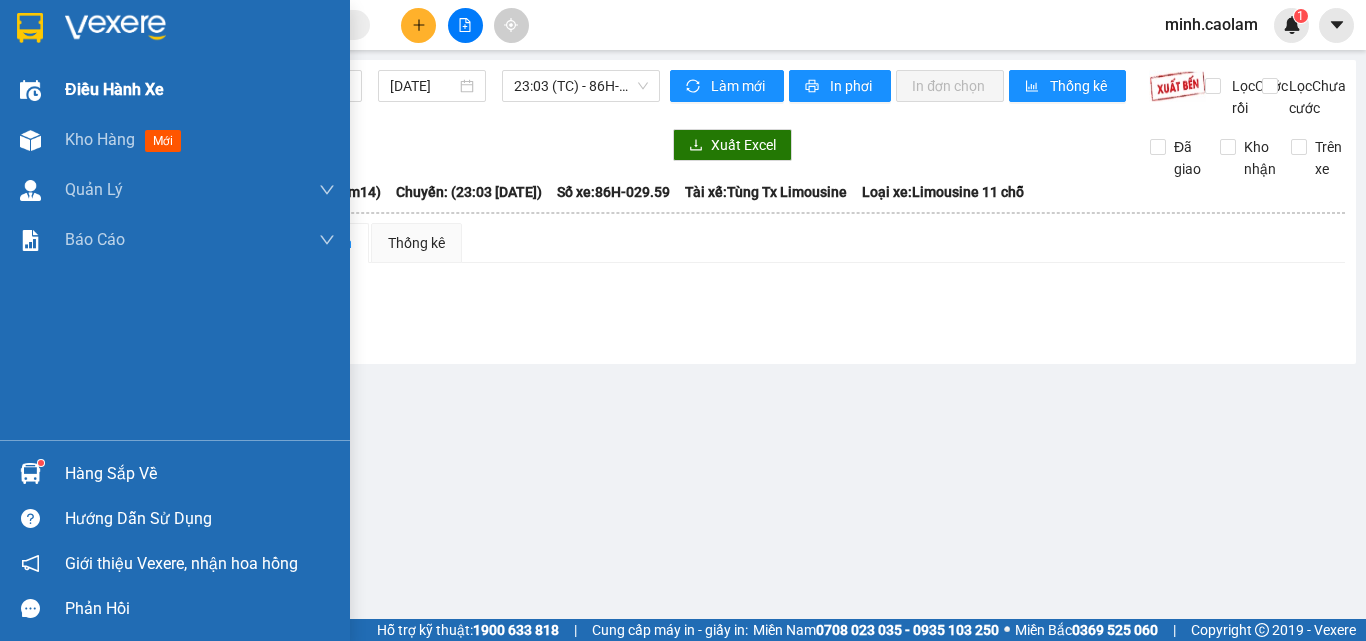 drag, startPoint x: 29, startPoint y: 153, endPoint x: 349, endPoint y: 65, distance: 331.8795 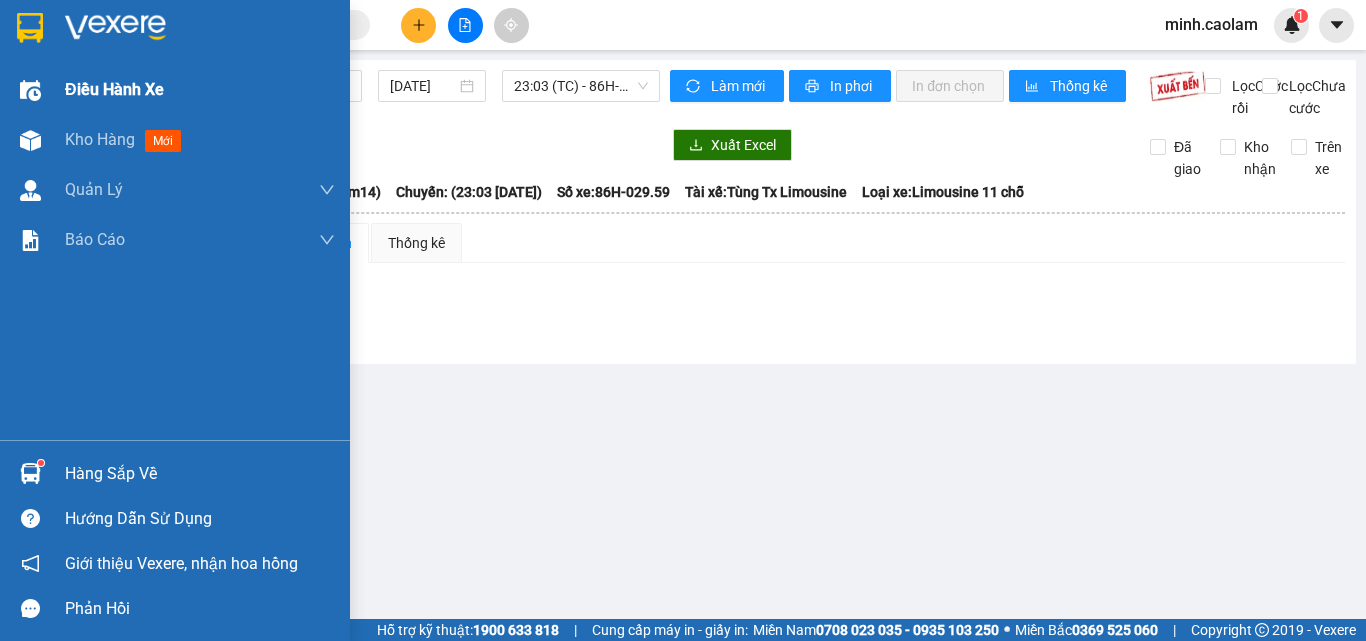 click at bounding box center [30, 140] 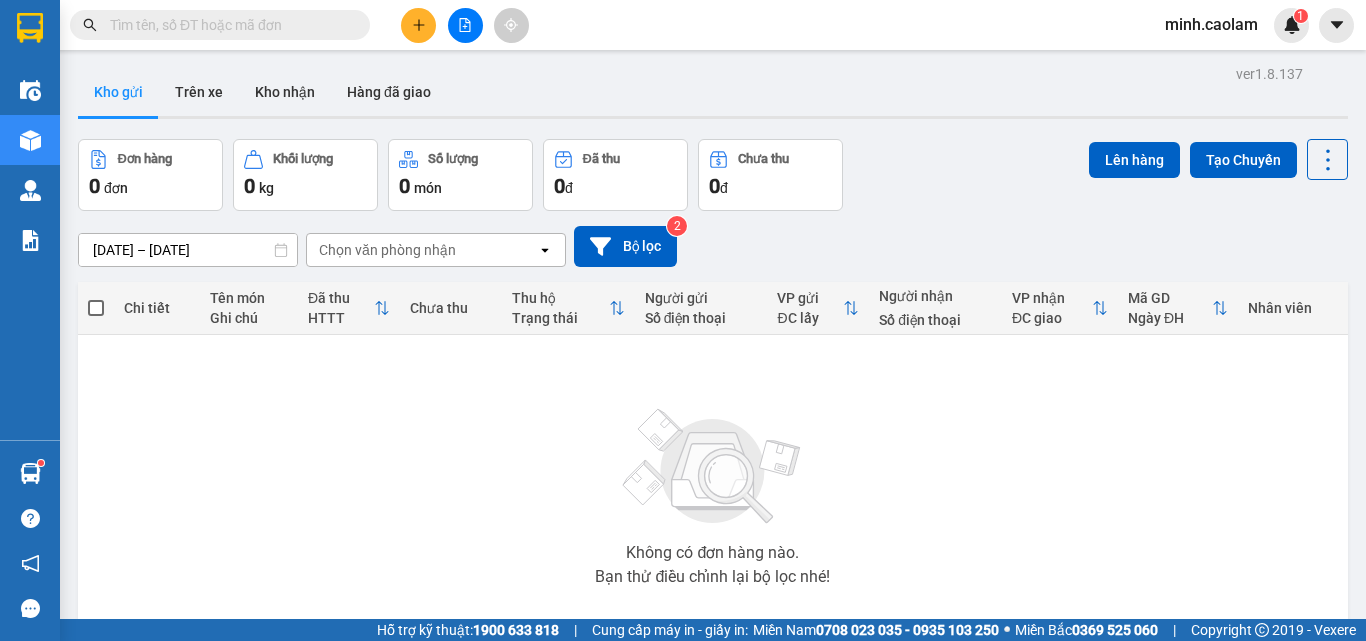 click at bounding box center (228, 25) 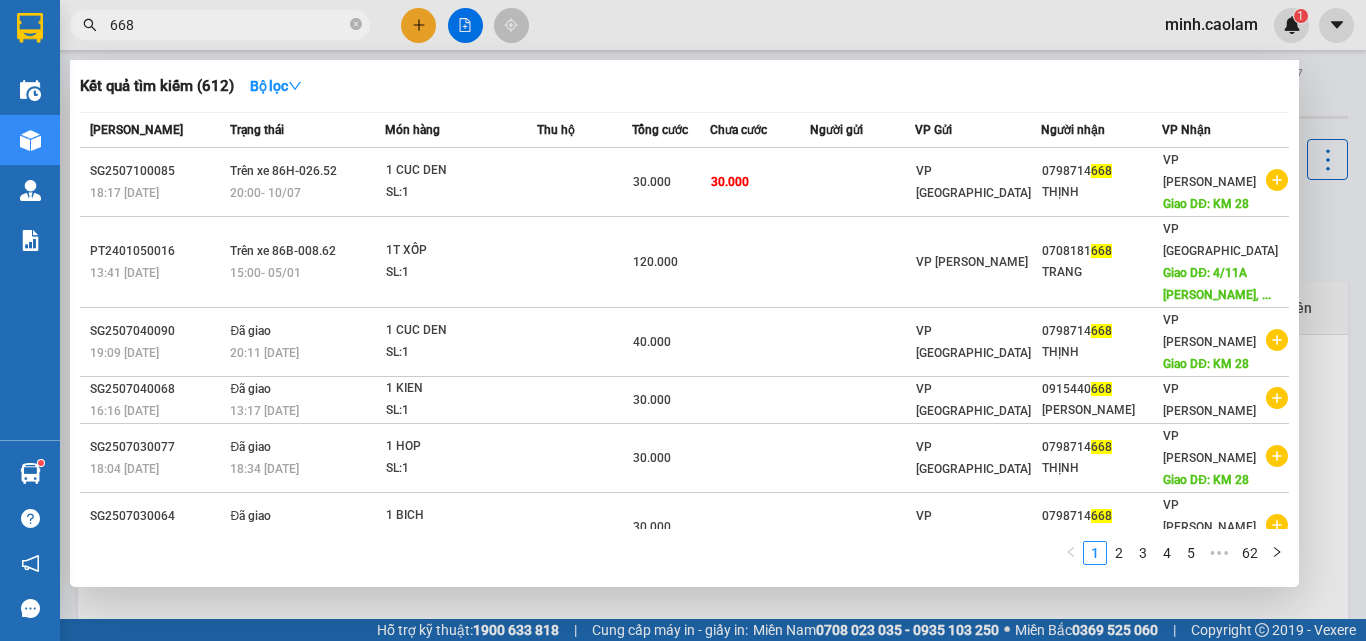 click on "668" at bounding box center (228, 25) 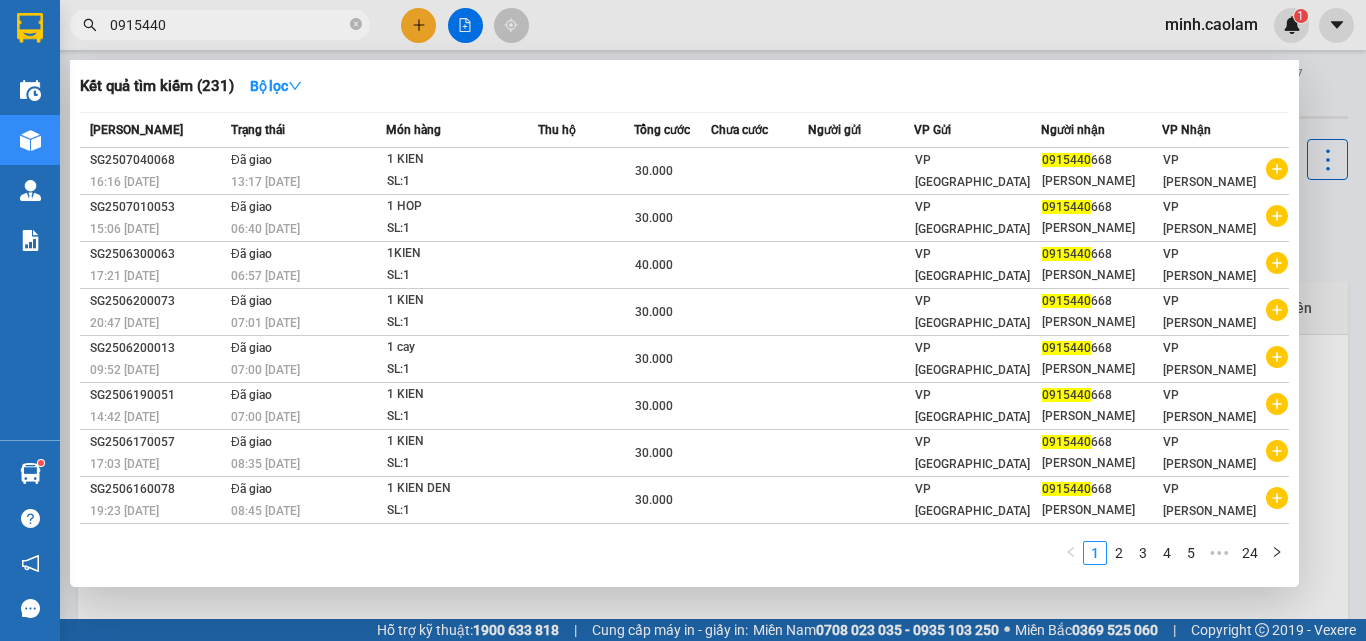 type on "0915440" 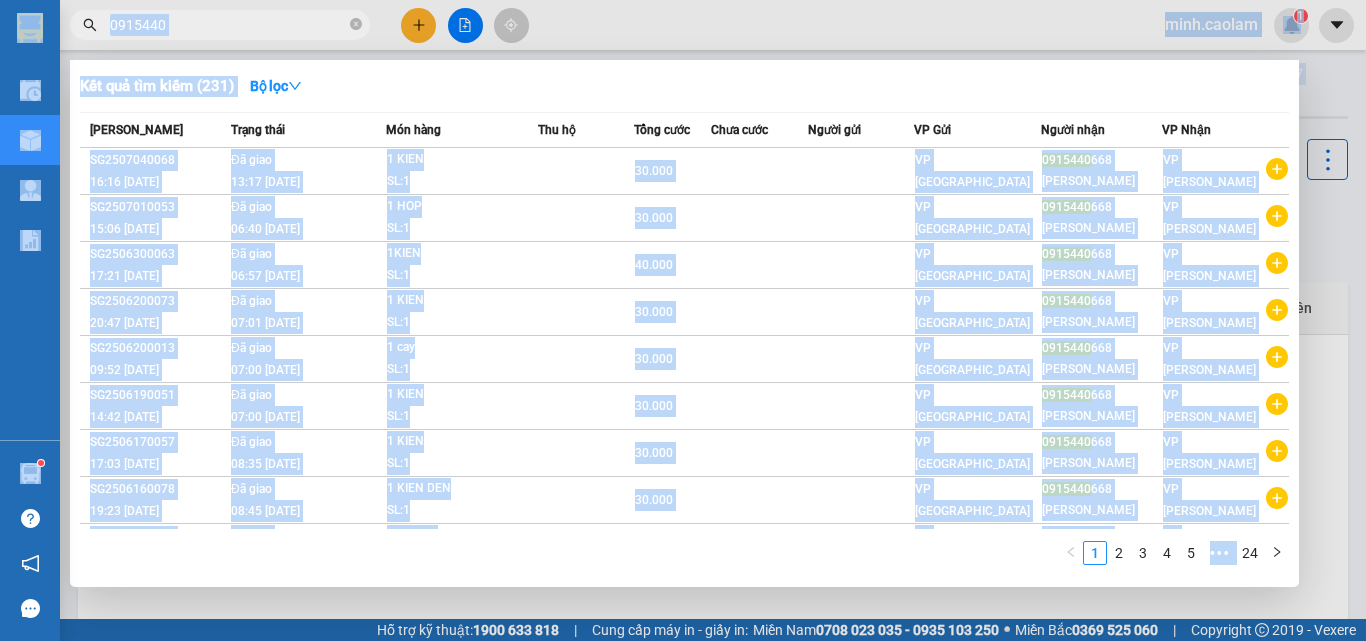 click at bounding box center [683, 320] 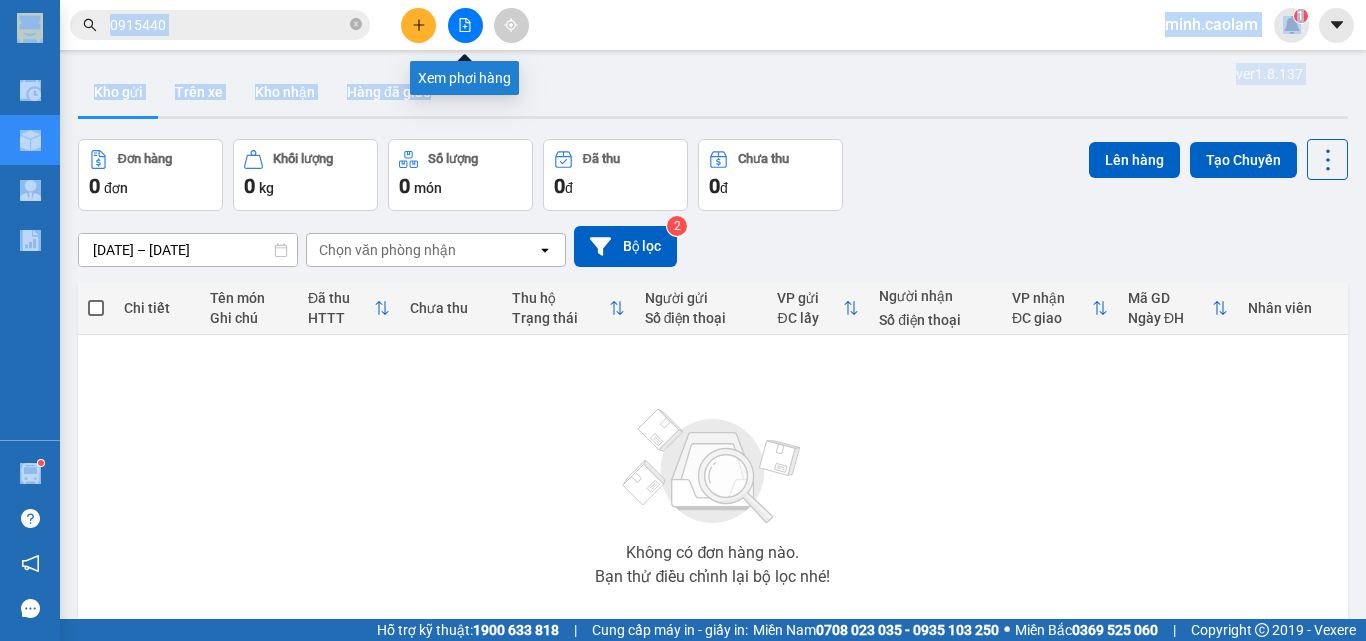click at bounding box center (418, 25) 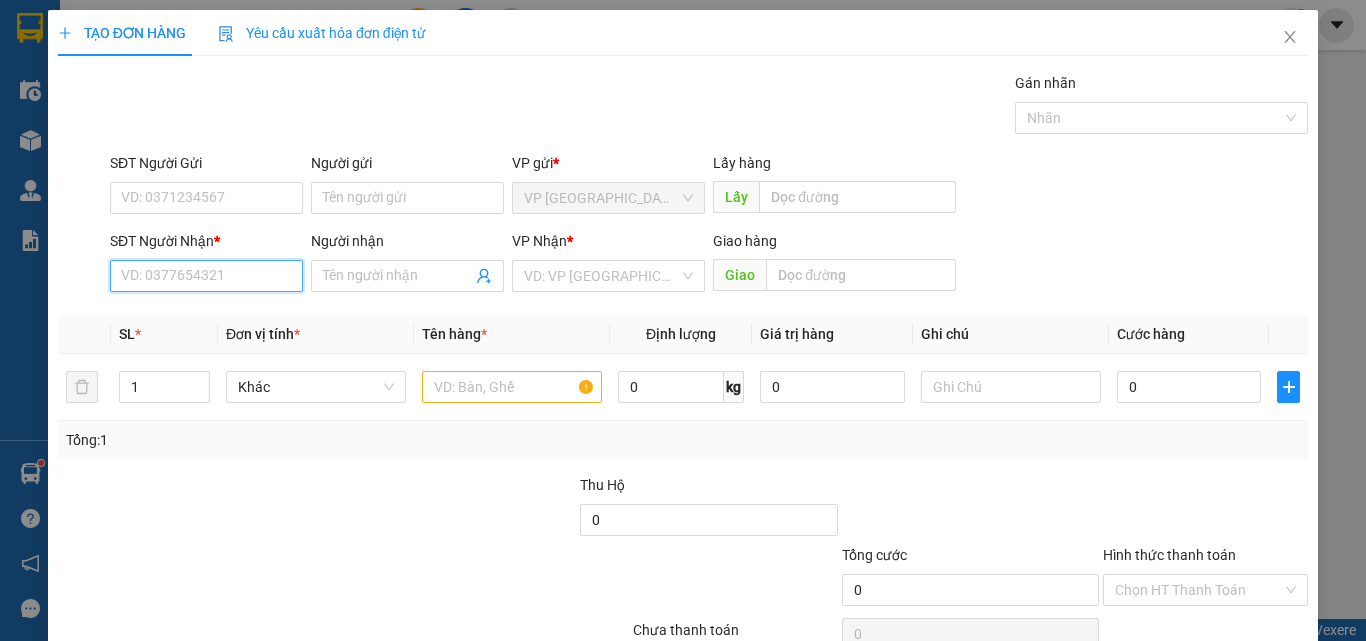 click on "SĐT Người Nhận  *" at bounding box center (206, 276) 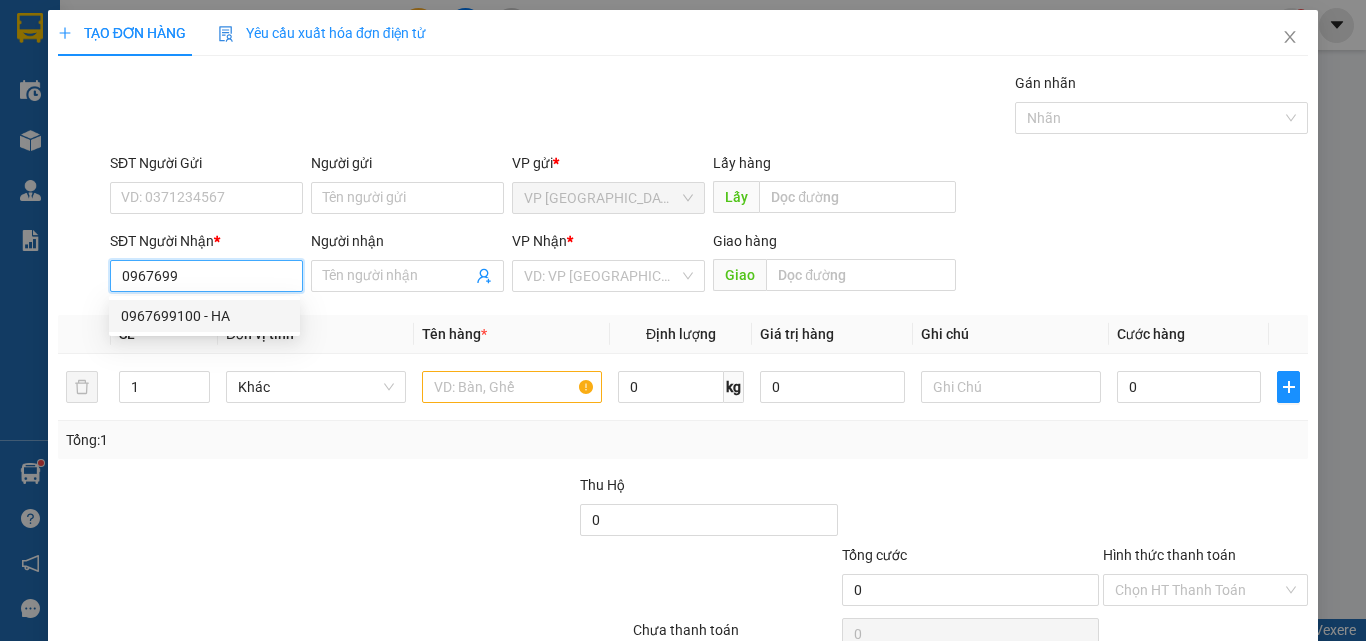 click on "0967699100 - HA" at bounding box center (204, 316) 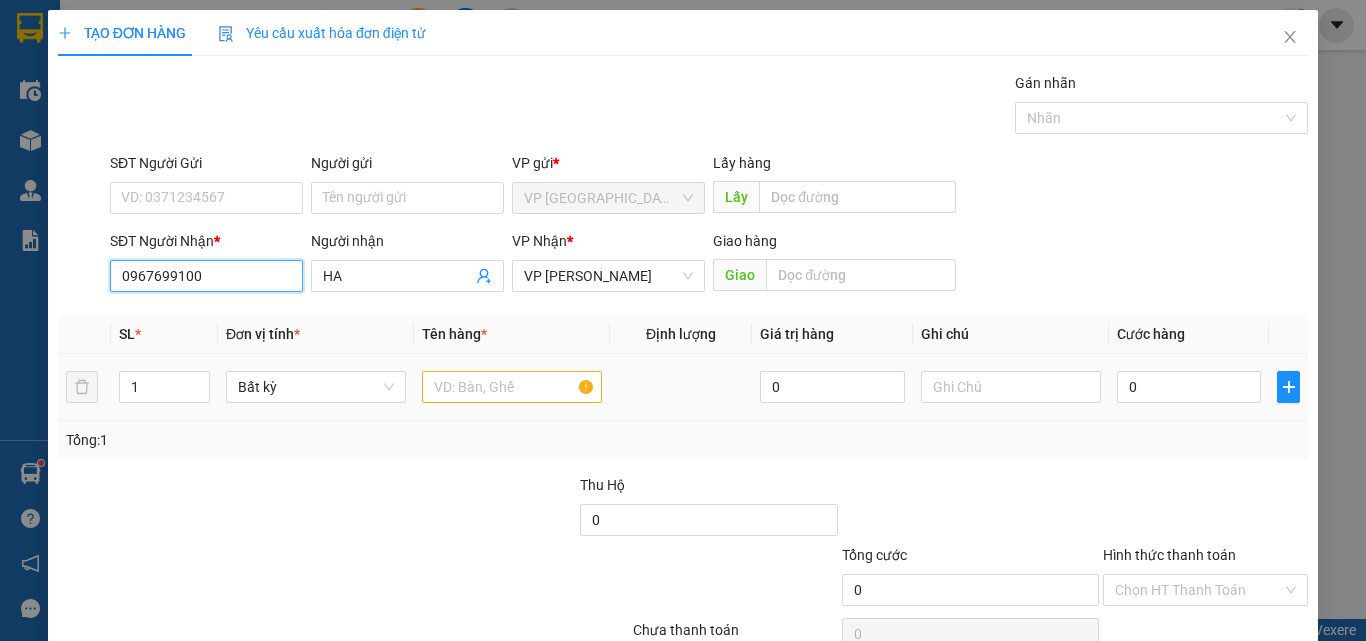 type on "0967699100" 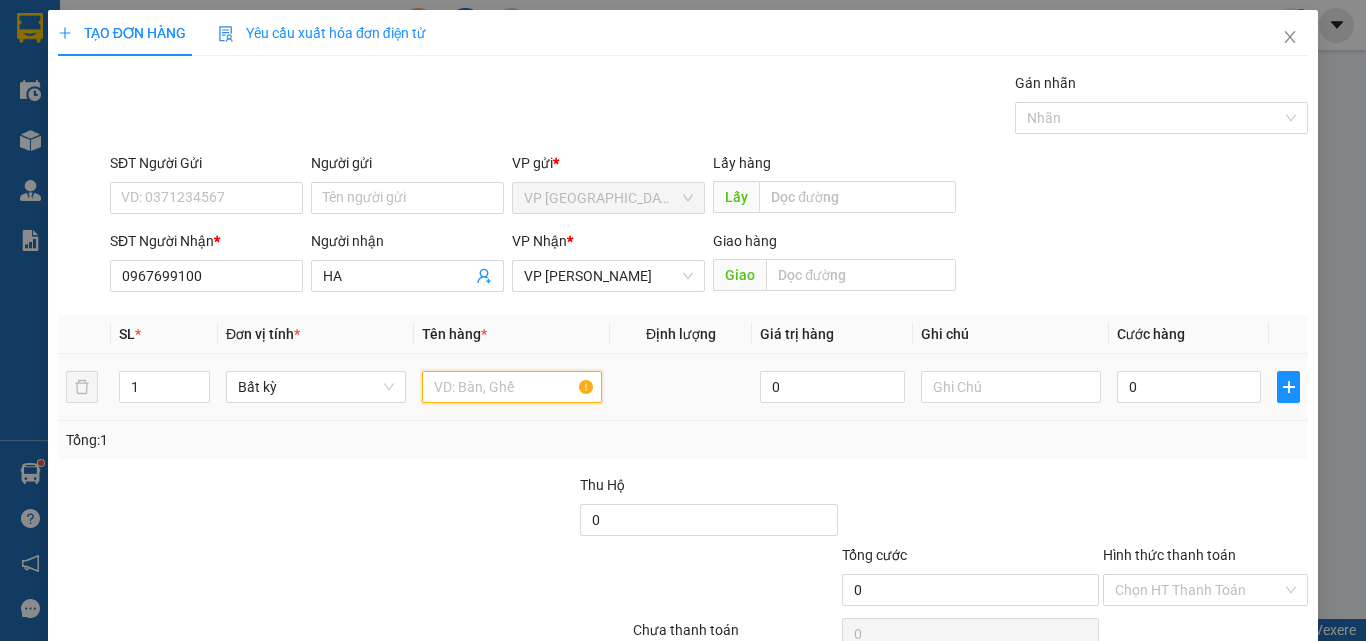 click at bounding box center (512, 387) 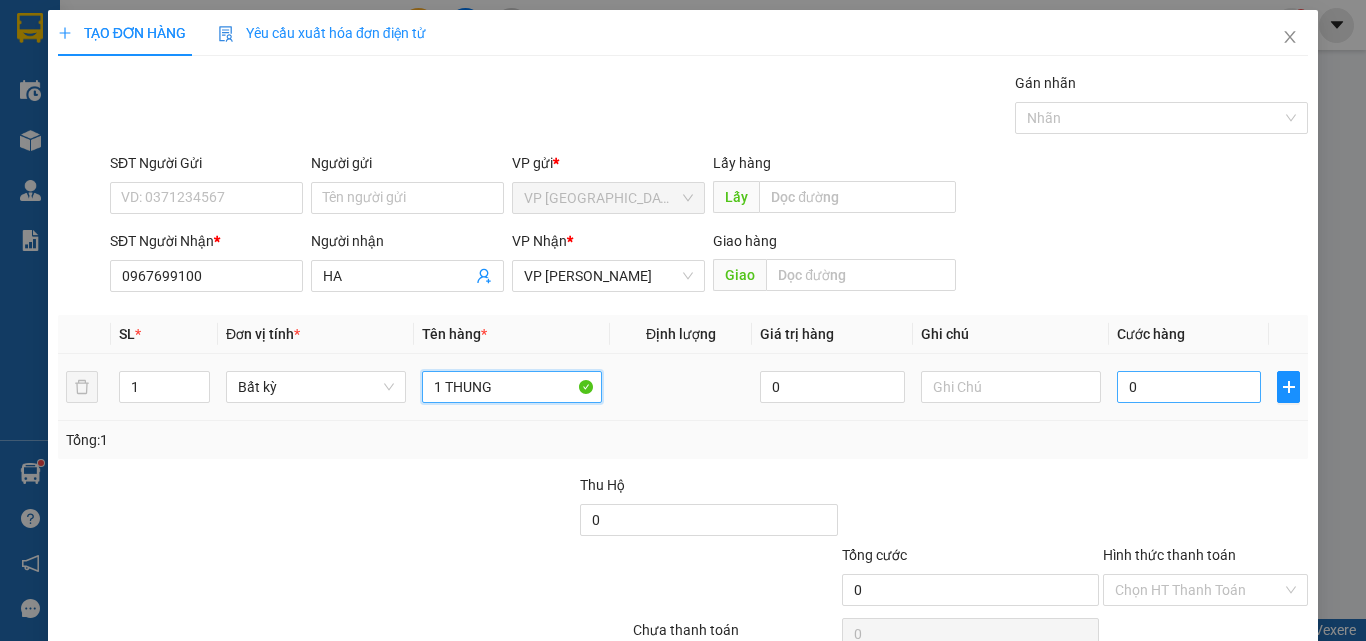 type on "1 THUNG" 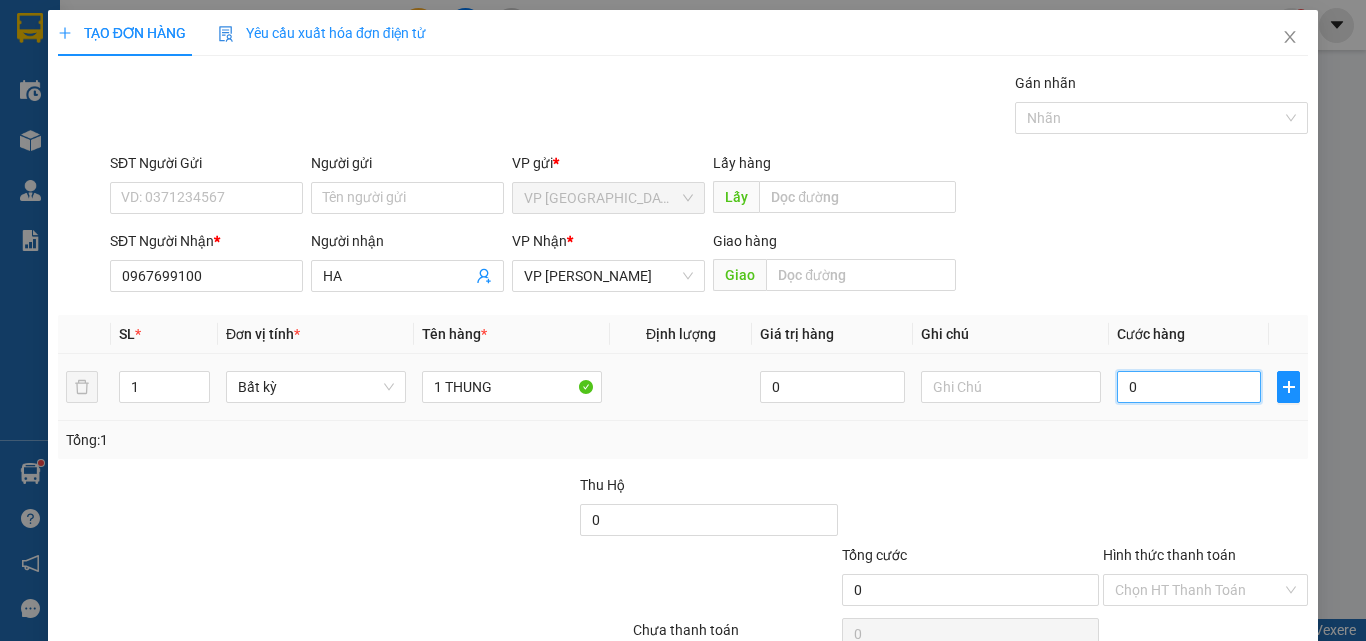 click on "0" at bounding box center (1189, 387) 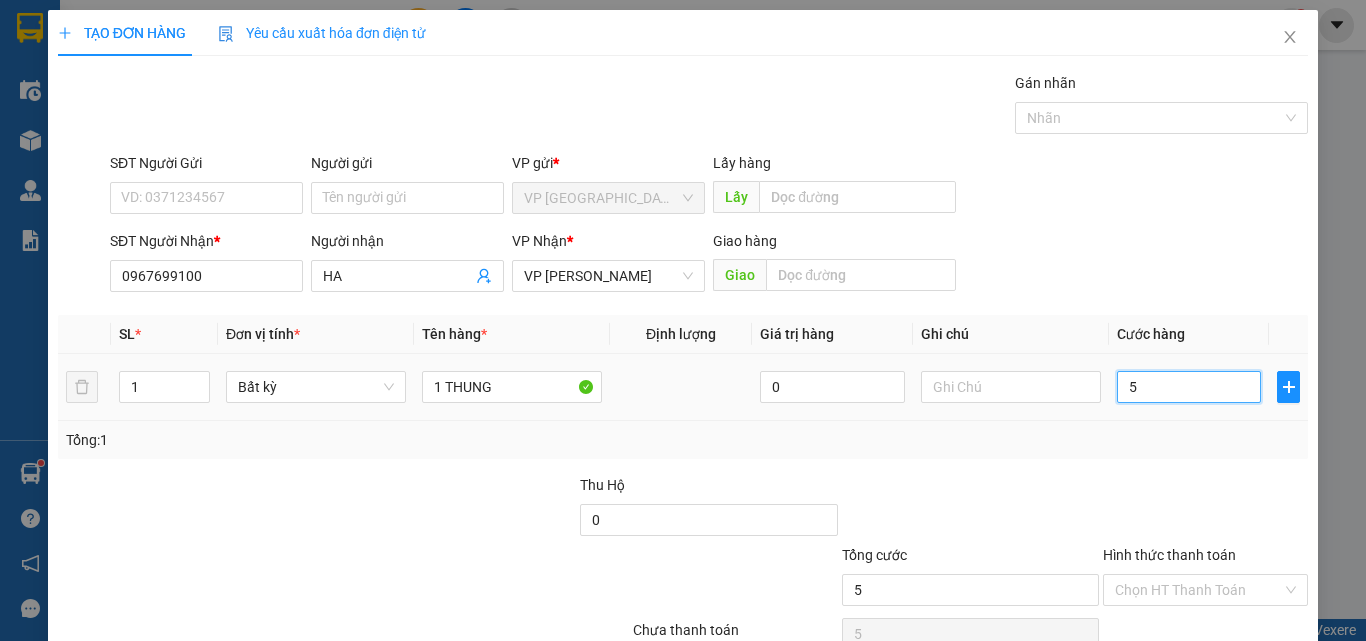 type on "50" 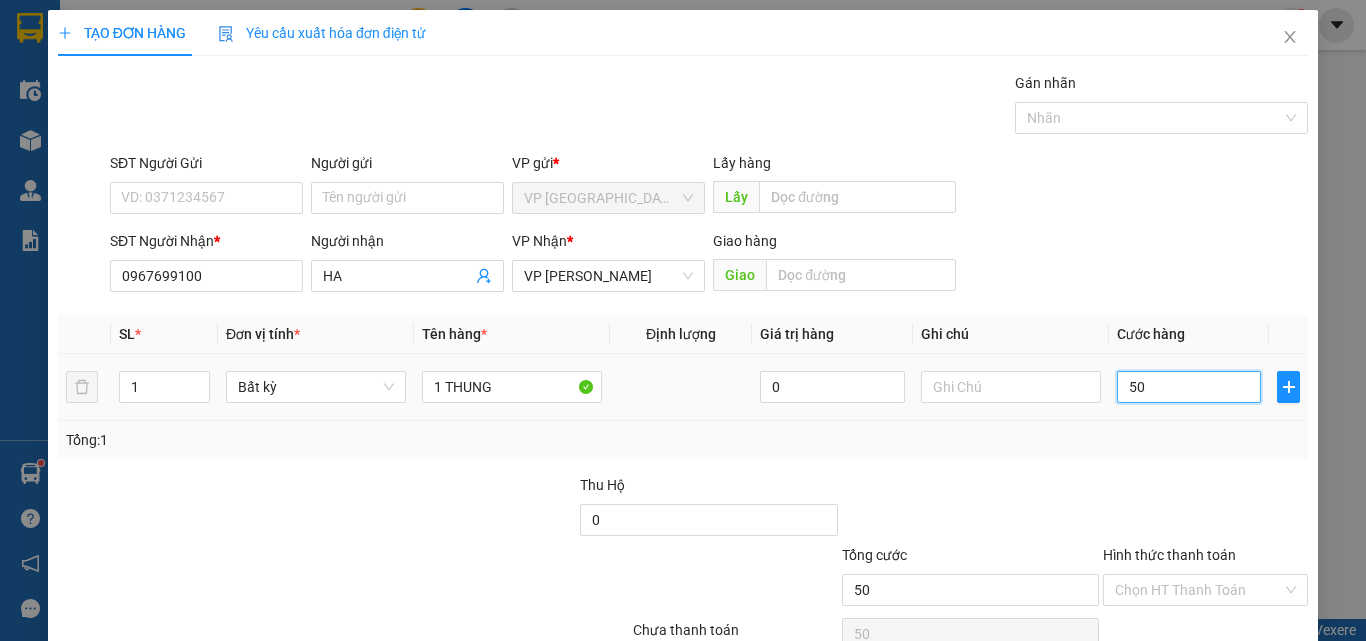type on "500" 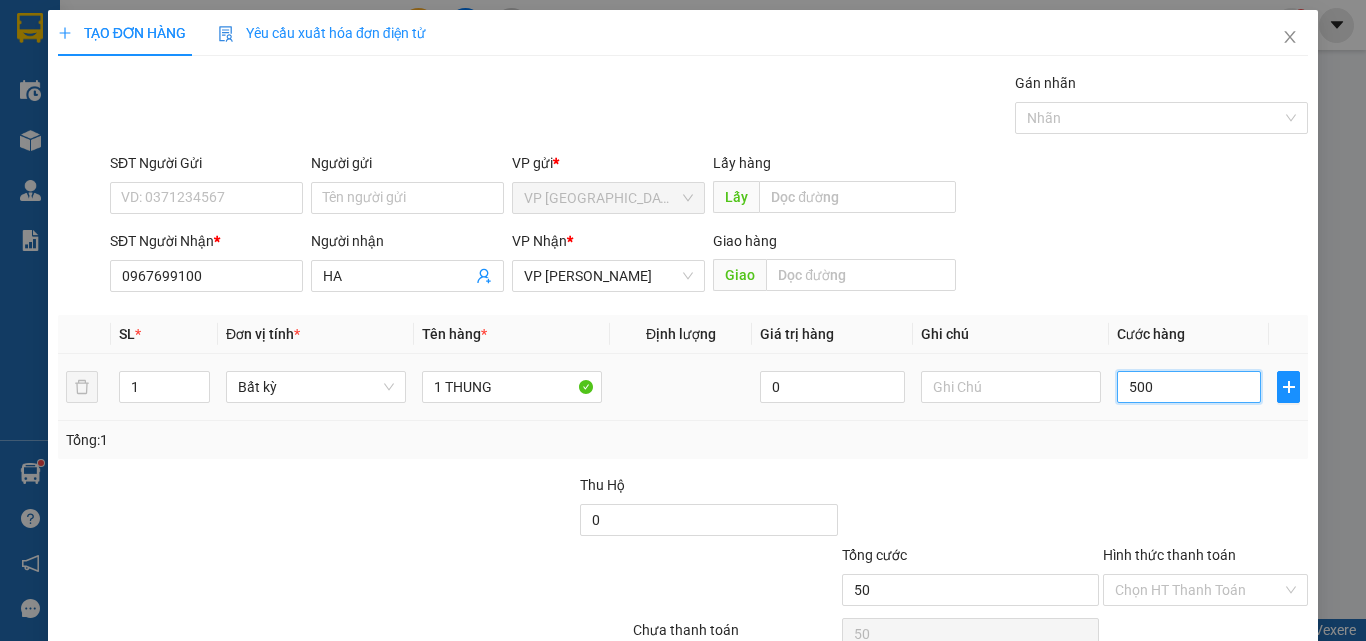 type on "500" 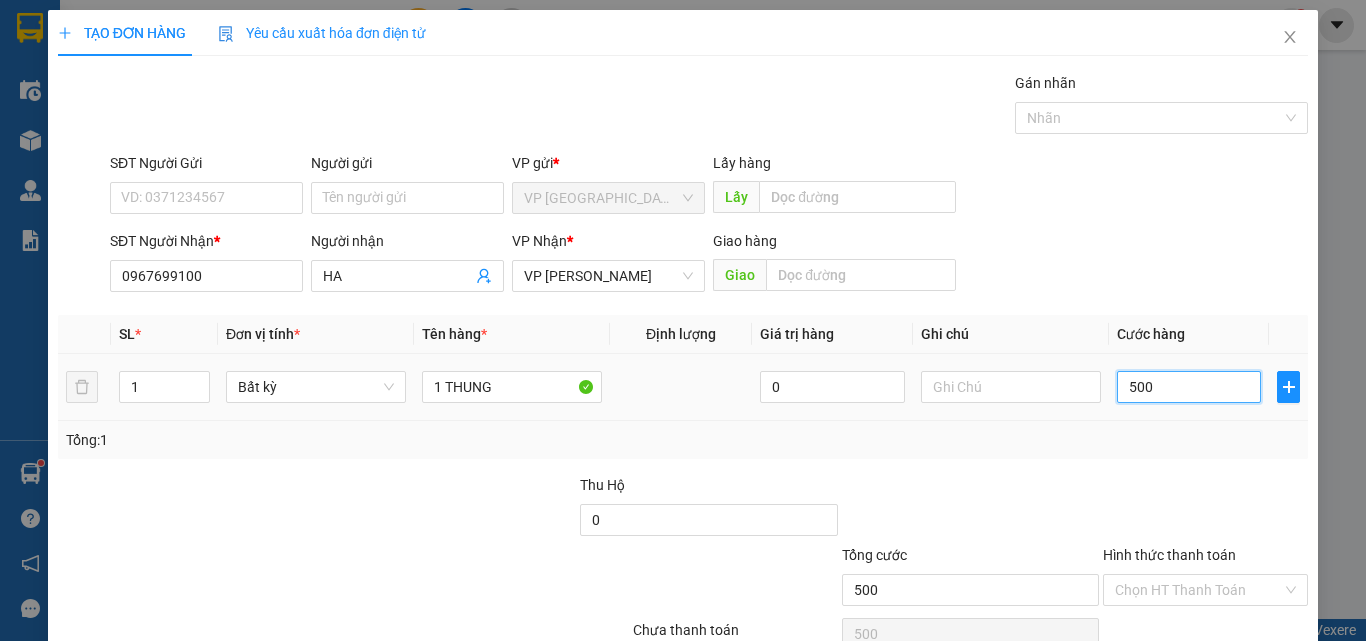type on "5.000" 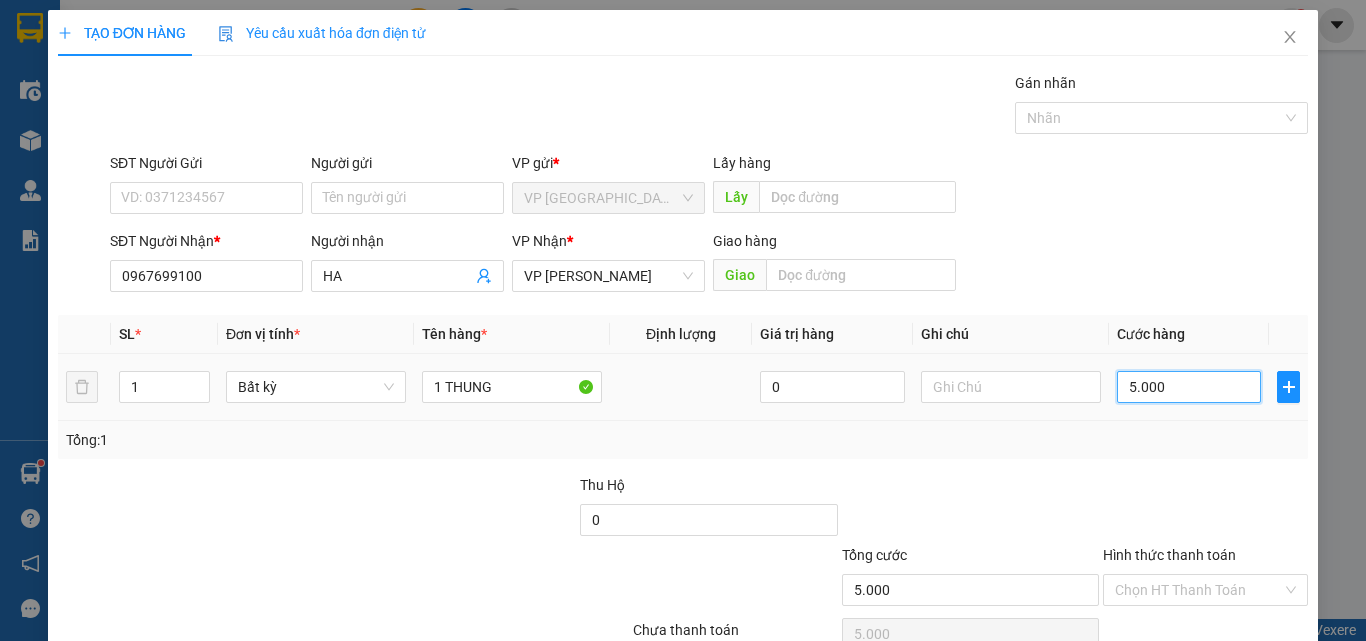 type on "50.000" 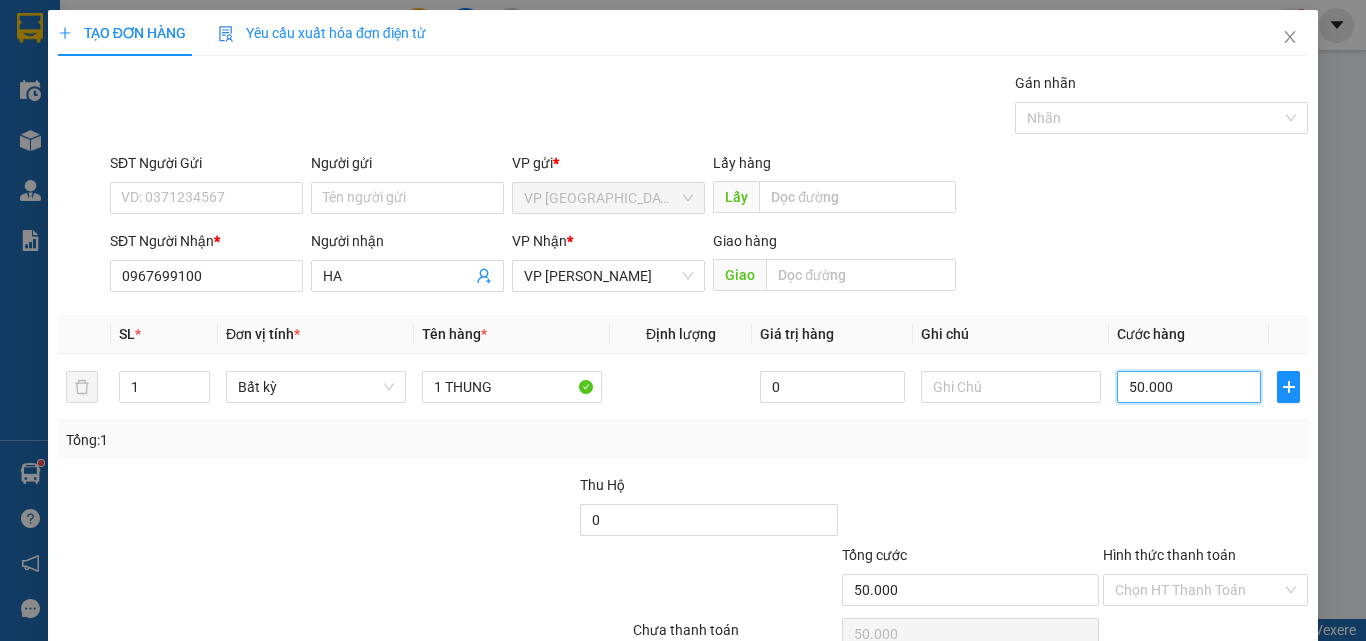 scroll, scrollTop: 99, scrollLeft: 0, axis: vertical 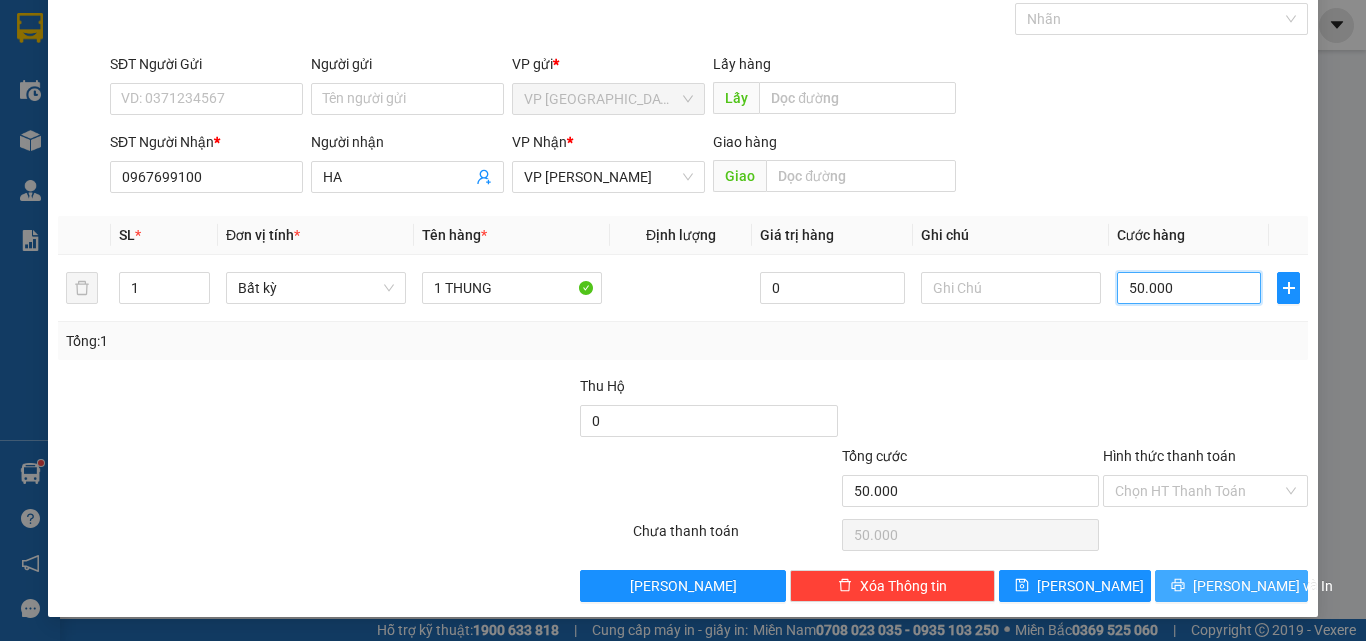 type on "50.000" 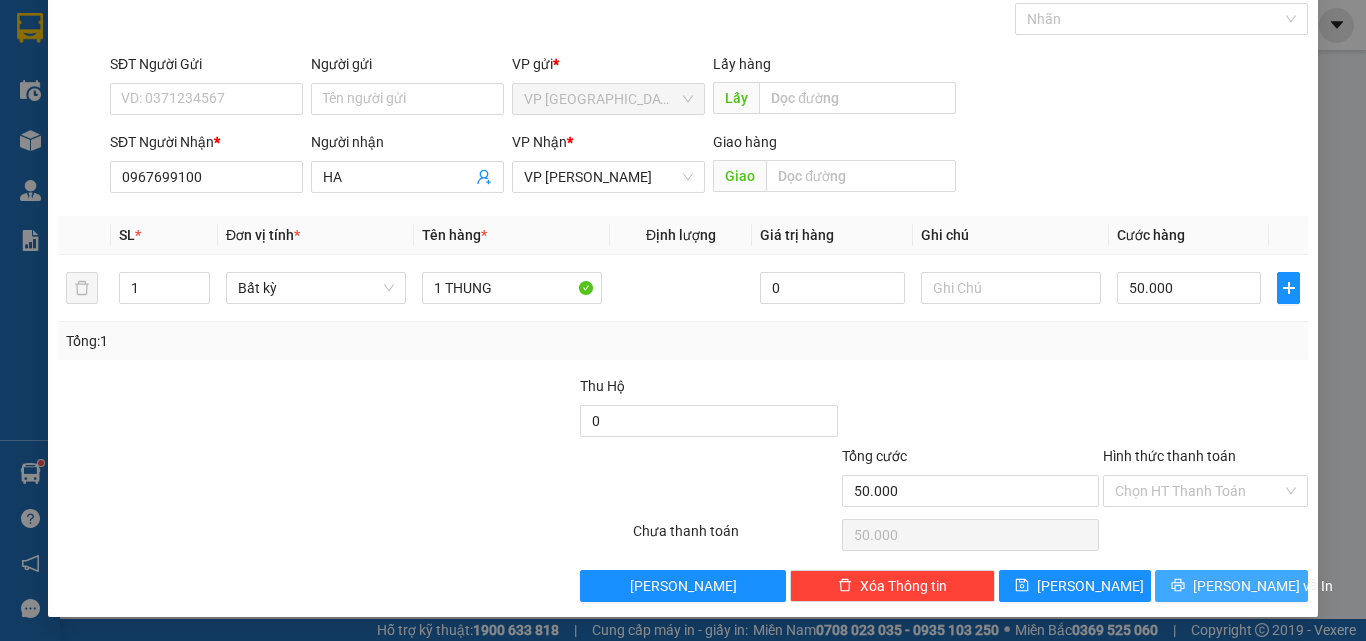 click on "[PERSON_NAME] và In" at bounding box center (1231, 586) 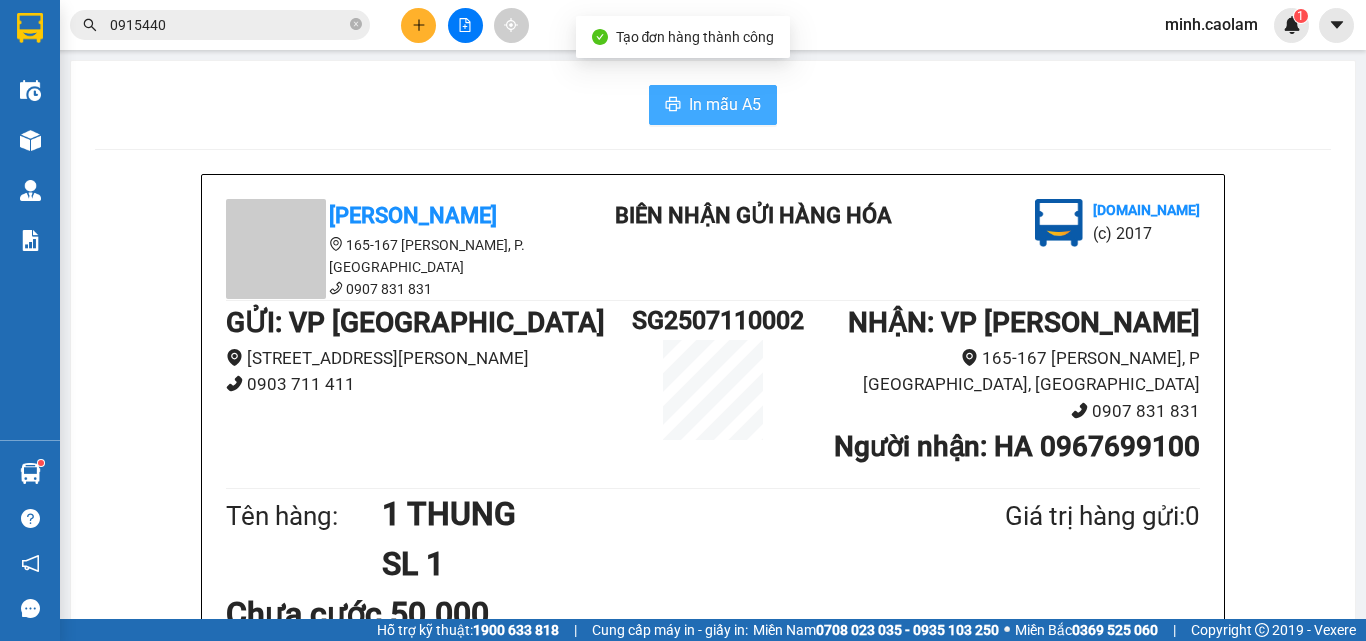 click on "In mẫu A5" at bounding box center (713, 105) 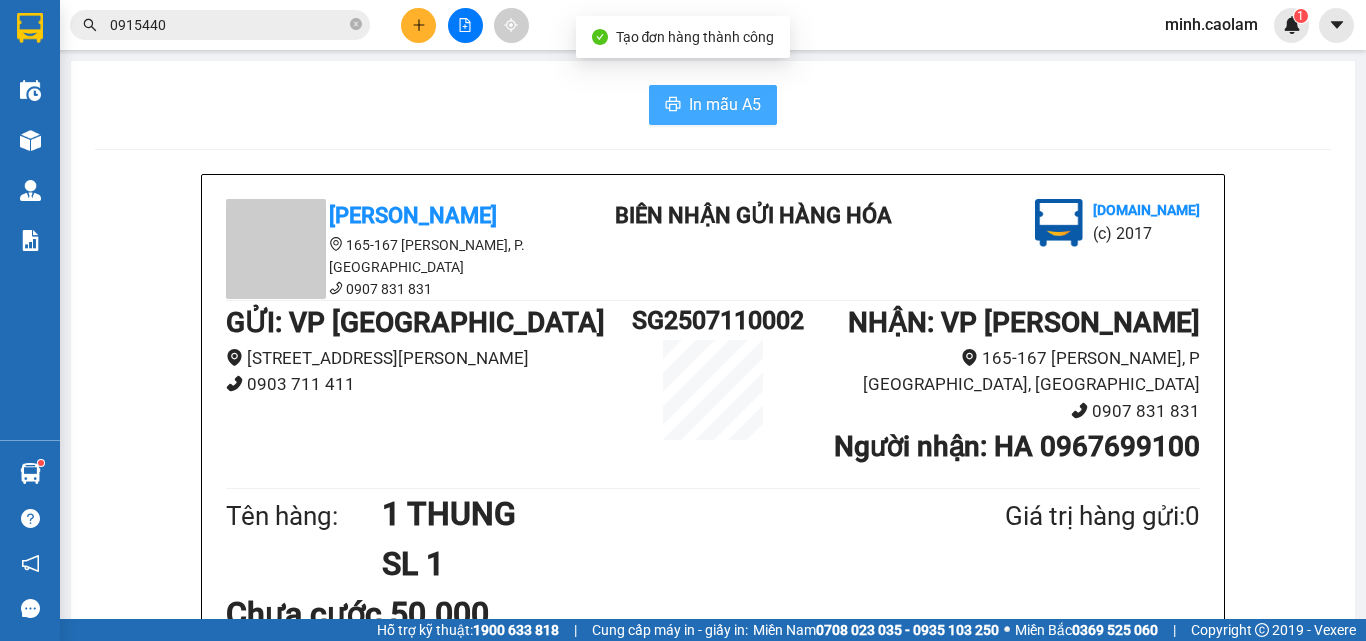 scroll, scrollTop: 0, scrollLeft: 0, axis: both 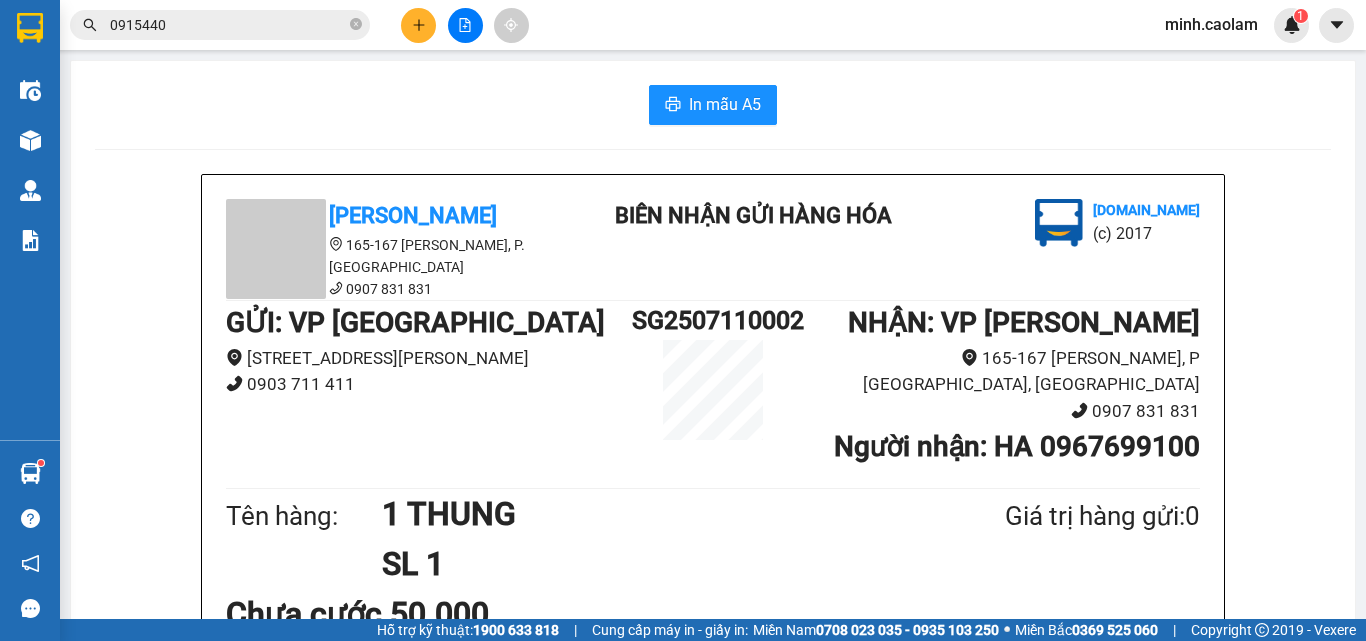 click on "In mẫu A5
CAO LÂM   165-167 [PERSON_NAME], P. [GEOGRAPHIC_DATA]   0907 831 831 BIÊN NHẬN GỬI HÀNG HÓA [DOMAIN_NAME] (c) 2017 GỬI :   VP [GEOGRAPHIC_DATA]   [GEOGRAPHIC_DATA][PERSON_NAME], Q5   0903 711 411 SG2507110002 NHẬN :   VP [PERSON_NAME]   165-167 Đỗ Hành, [GEOGRAPHIC_DATA], Phan Thiết   0907 831 831 Người nhận :   HA 0967699100 Tên hàng: 1 THUNG SL 1 Giá trị hàng gửi:  0 Chưa cước   50.000 Tổng phải thu:   50.000 07:29[DATE] NV Nhận Minh Quy định nhận/gửi hàng : Nhà xe không kiểm tra hàng hóa bên trong khi nhận hàng, phải trình CMND và giấy giới thiệu đối với khách nhận hàng cho công ty, doanh nghiệp. Biên nhận có giá trị trong vòng 07 ngày kể từ ngày gửi. Quá thời hạn trên, Công Ty không chịu trách nhiệm. Hàng Kính, Dễ Vỡ, Động Vật dễ bị hư hao Công Ty không bồi thường. Xin trân trọng cảm ơn Quý Khách Hàng! [PERSON_NAME] [DOMAIN_NAME] [DATE] 07:29 VP  VP Sài Gòn Gửi:" at bounding box center [713, 922] 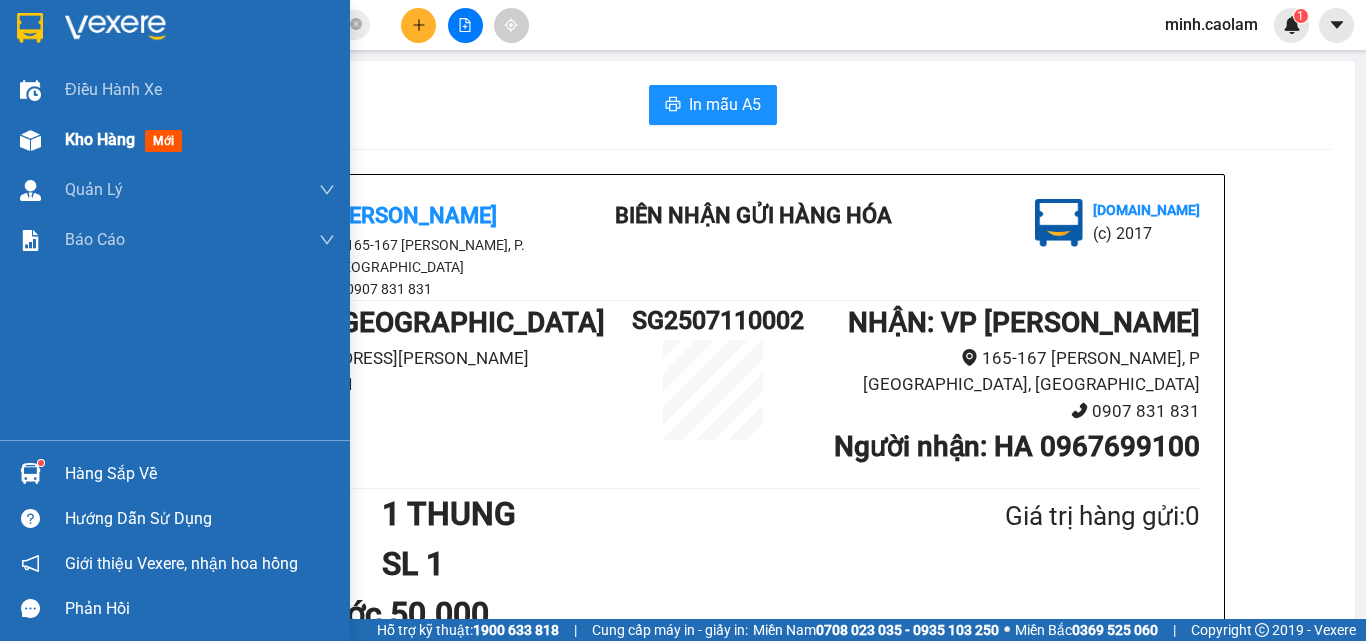 click on "Kho hàng mới" at bounding box center [175, 140] 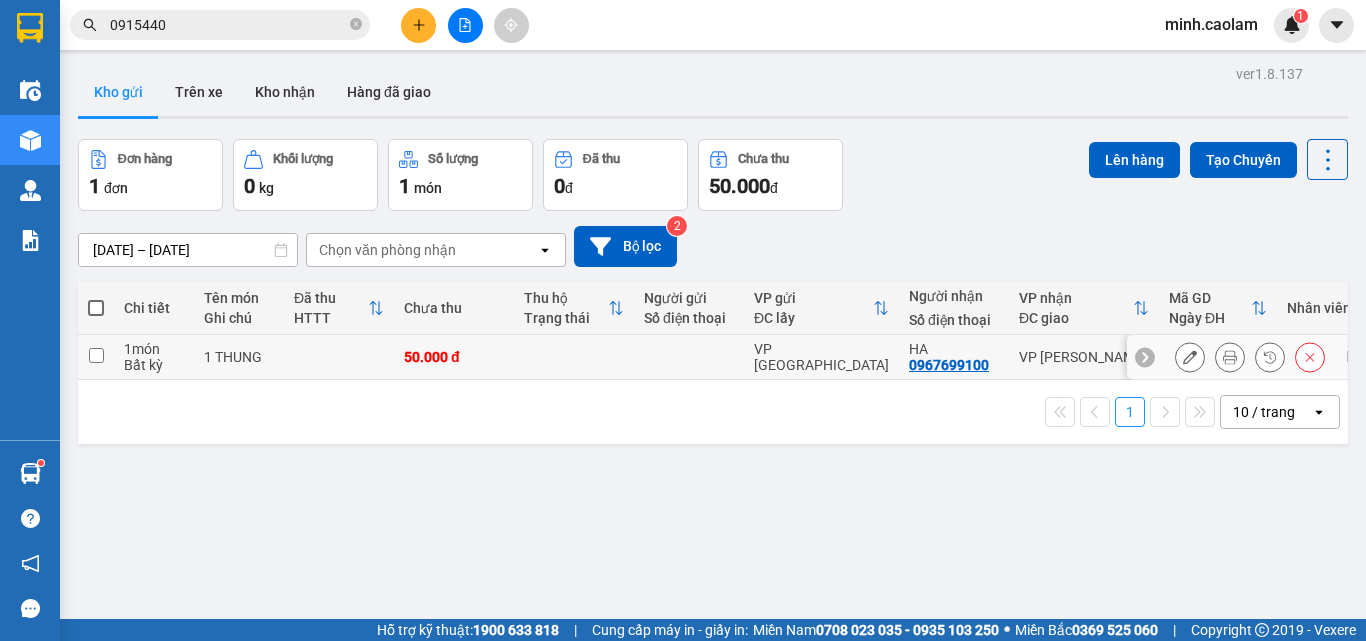 click 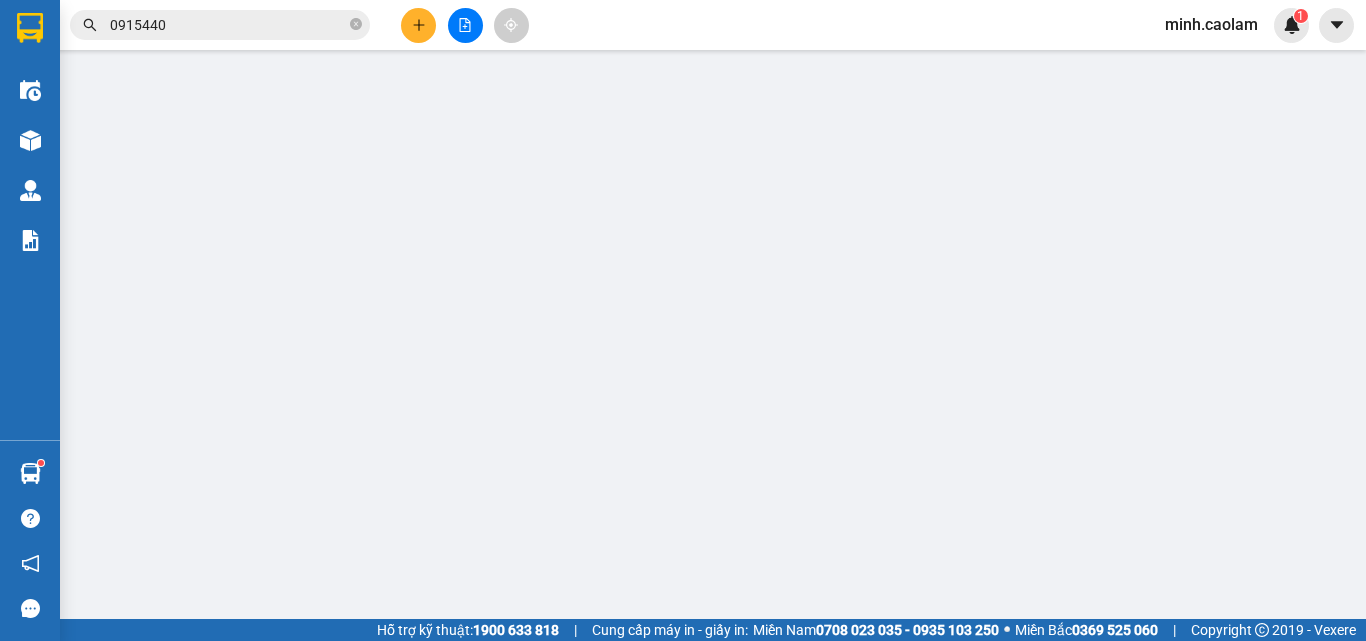 type on "0967699100" 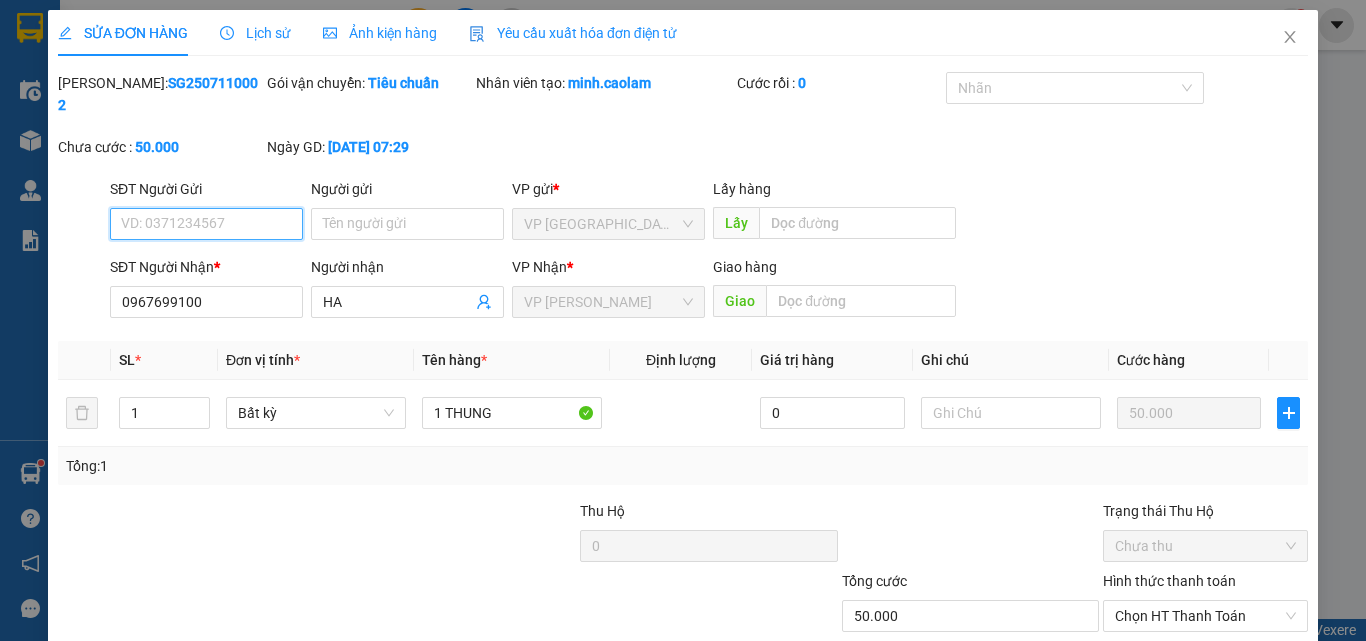 scroll, scrollTop: 103, scrollLeft: 0, axis: vertical 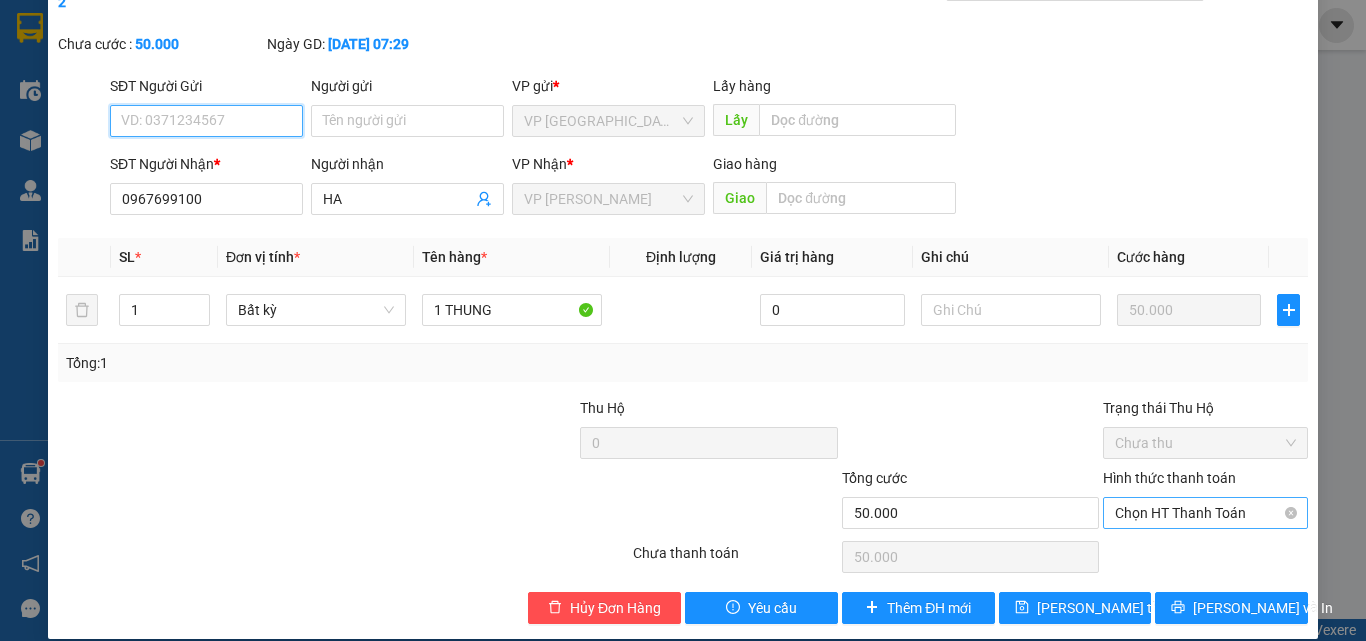 click on "Chọn HT Thanh Toán" at bounding box center [1205, 513] 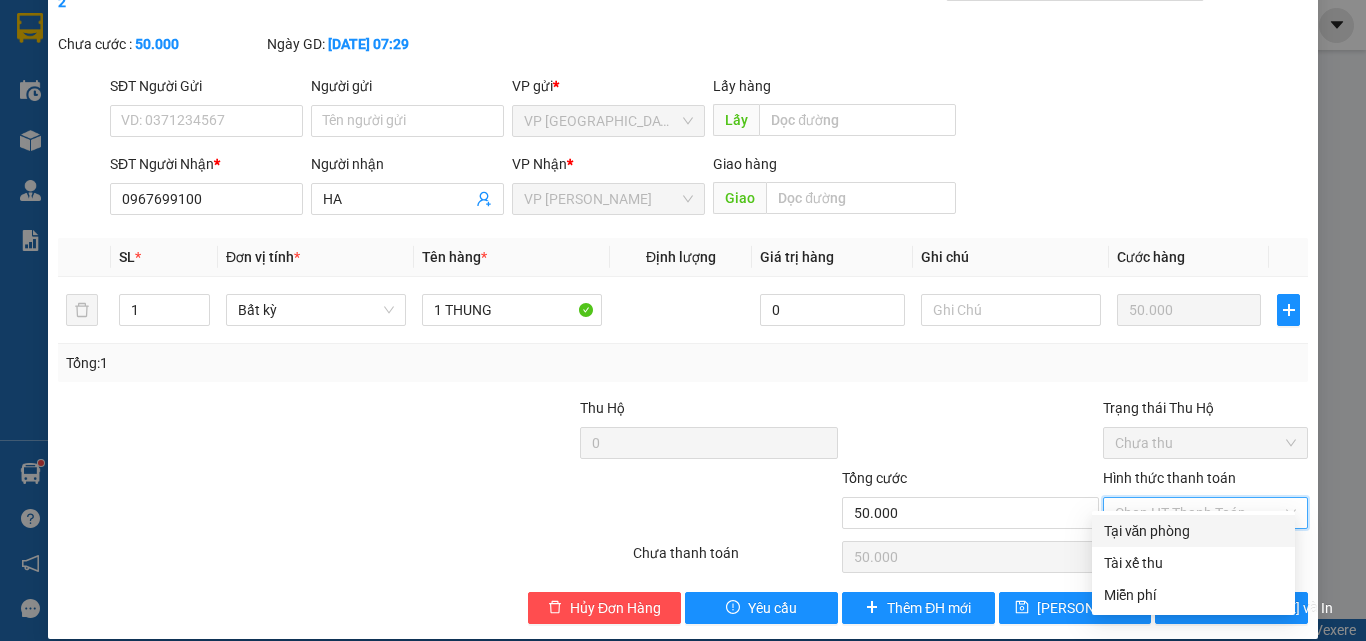 click on "Tại văn phòng" at bounding box center (1193, 531) 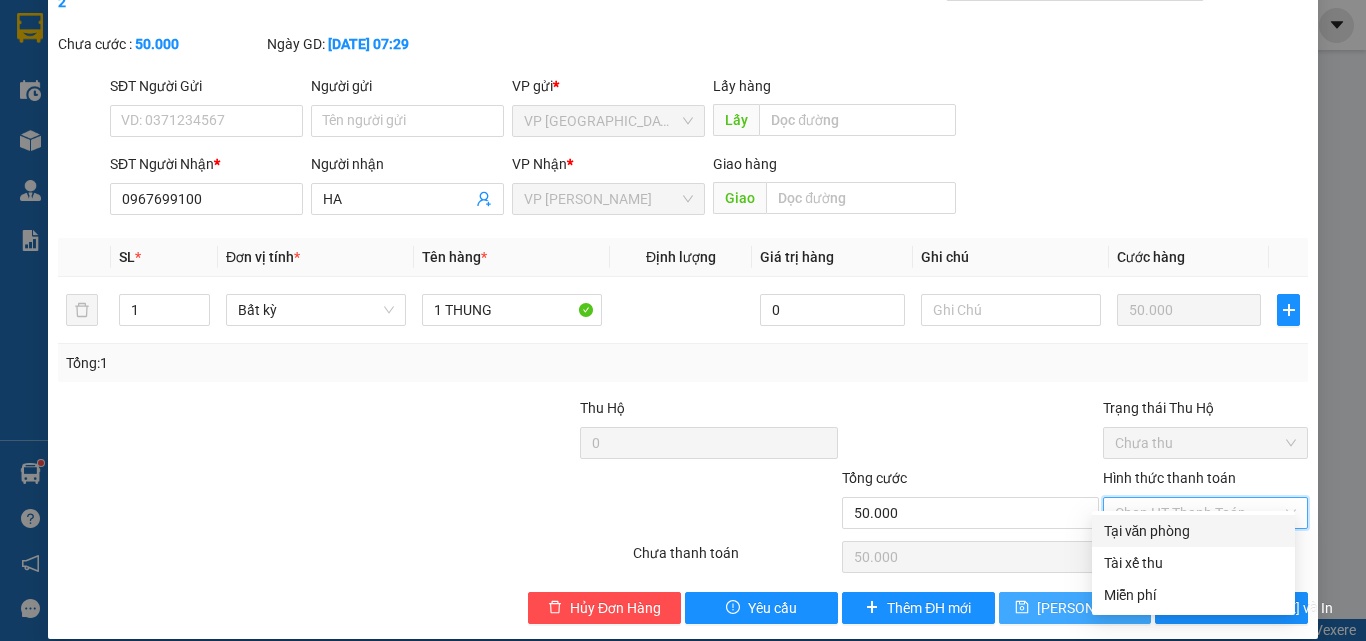 type on "0" 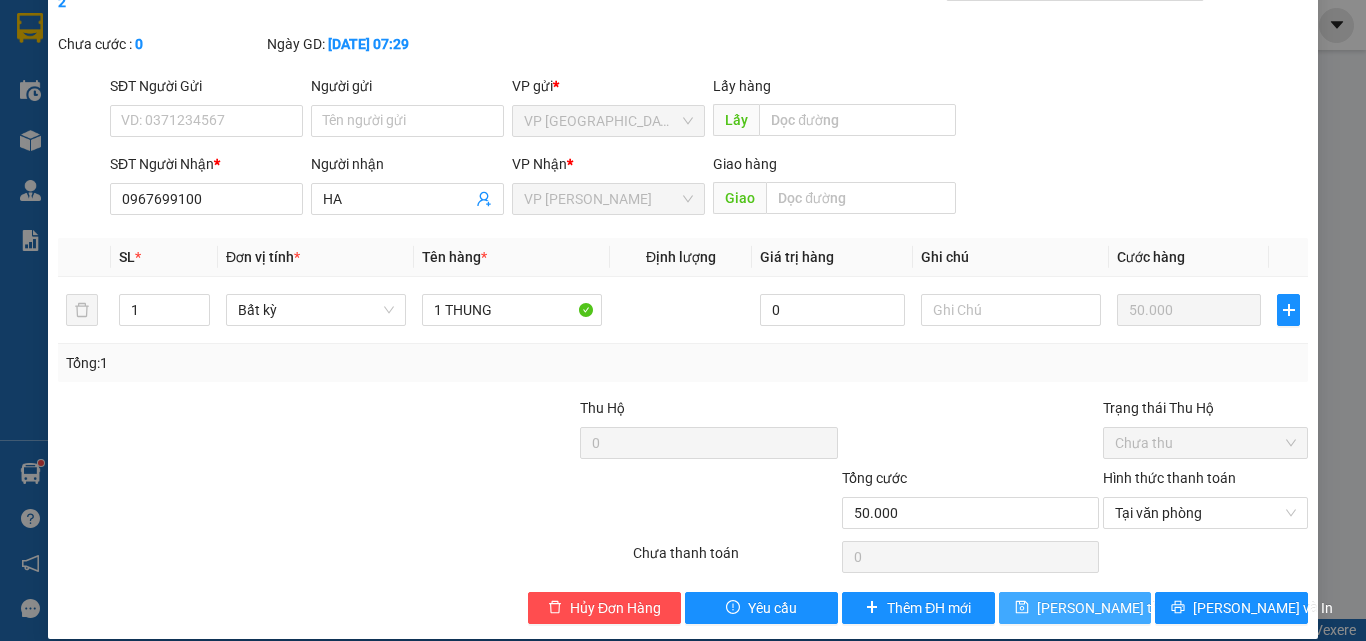 click on "[PERSON_NAME] thay đổi" at bounding box center [1117, 608] 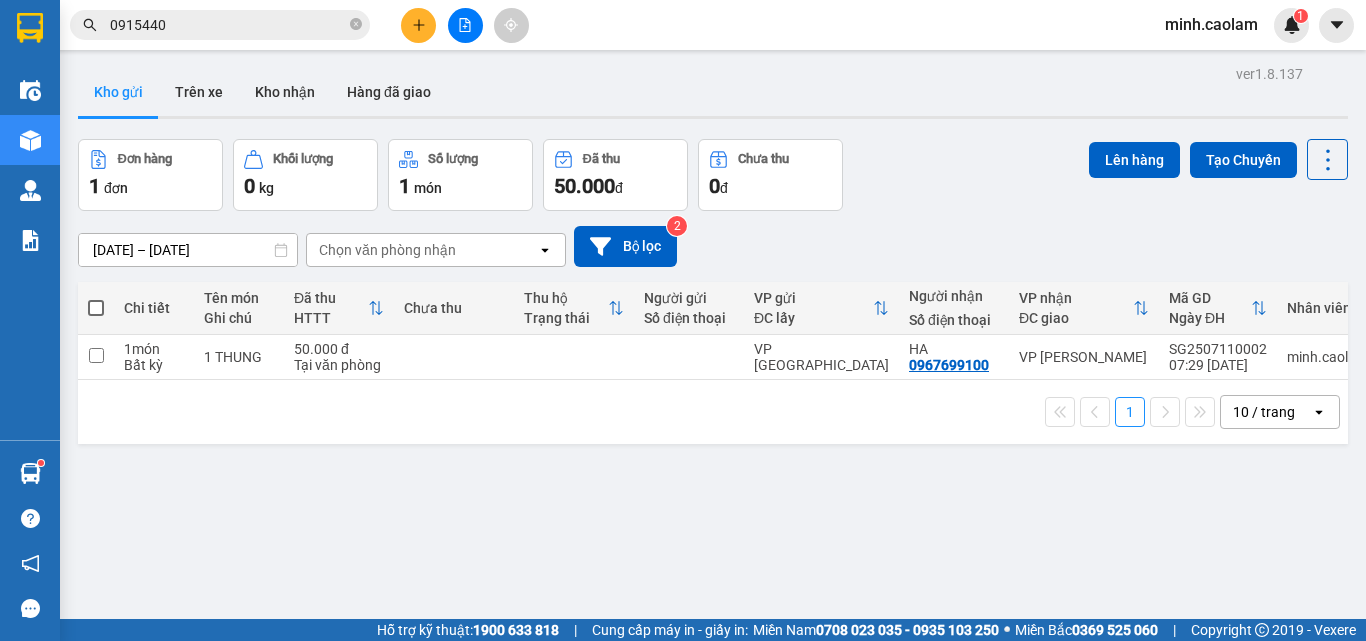 click on "Kết quả tìm kiếm ( 231 )  Bộ lọc  Mã ĐH Trạng thái Món hàng Thu hộ Tổng cước Chưa cước Người gửi VP Gửi Người nhận VP Nhận SG2507040068 16:16 [DATE] Đã giao   13:17 [DATE] 1 KIEN SL:  1 30.000 VP [GEOGRAPHIC_DATA] 0915440 668 HUY HOANG VP [PERSON_NAME] SG2507010053 15:06 [DATE] Đã giao   06:40 [DATE] 1 HOP SL:  1 30.000 VP [GEOGRAPHIC_DATA] 0915440 668 HUY HOANG VP [PERSON_NAME] SG2506300063 17:21 [DATE] Đã giao   06:57 [DATE] 1KIEN SL:  1 40.000 VP [GEOGRAPHIC_DATA] 0915440 668 HUY HOANG VP Phan Thiết SG2506200073 20:47 [DATE] Đã giao   07:01 [DATE] 1 KIEN SL:  1 30.000 VP [GEOGRAPHIC_DATA] 0915440 668 HUY HOANG VP [PERSON_NAME] SG2506200013 09:52 [DATE] Đã giao   07:00 [DATE] 1 cay SL:  1 30.000 VP [GEOGRAPHIC_DATA] 0915440 668 HUY HOANG VP [PERSON_NAME] SG2506190051 14:42 [DATE] Đã giao   07:00 [DATE] 1 KIEN SL:  1 30.000 VP [GEOGRAPHIC_DATA] 0915440 668 HUY HOANG VP Phan Thiết SG2506170057 17:03 [DATE] Đã giao   08:35 [DATE] 1 KIEN SL:  1 30.000 VP [GEOGRAPHIC_DATA] 0915440 668 HUY HOANG" at bounding box center (683, 25) 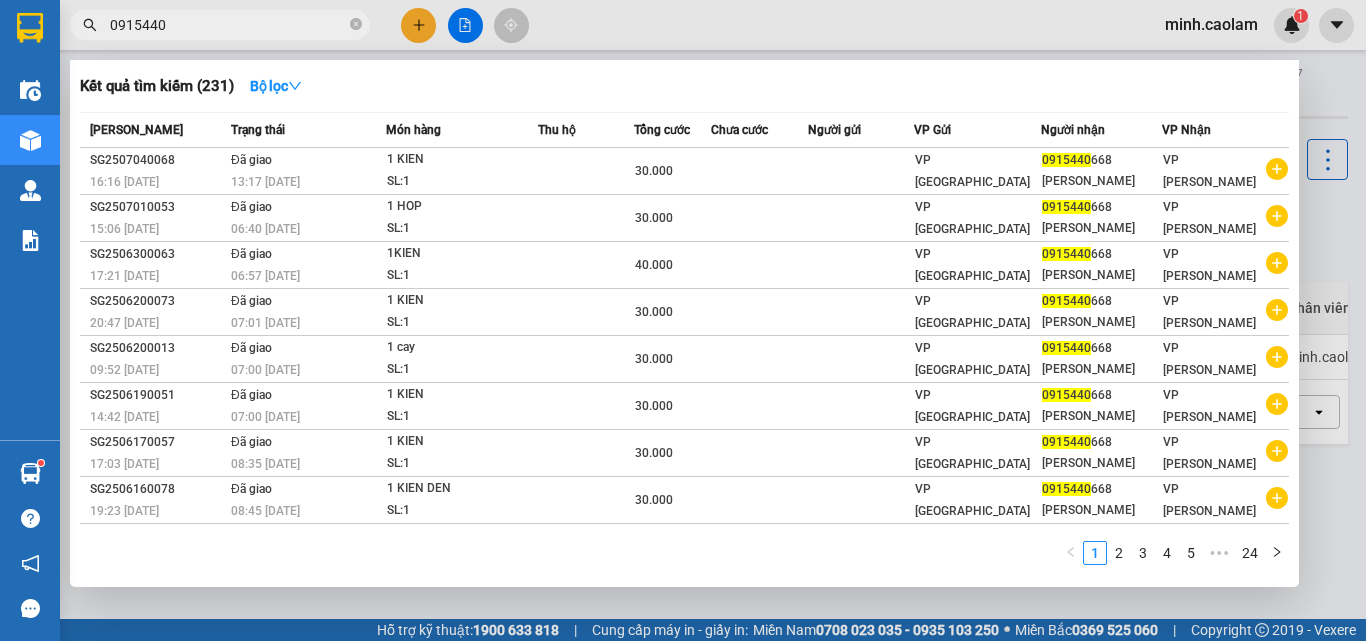 click on "0915440" at bounding box center [228, 25] 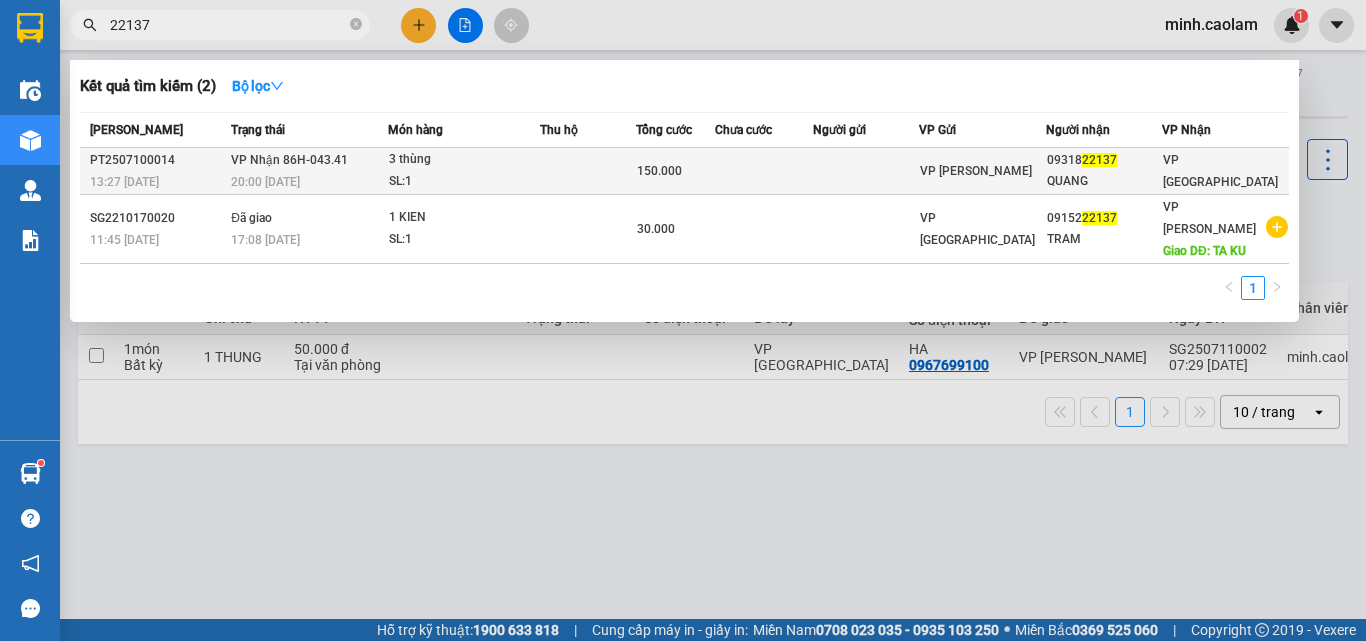 type on "22137" 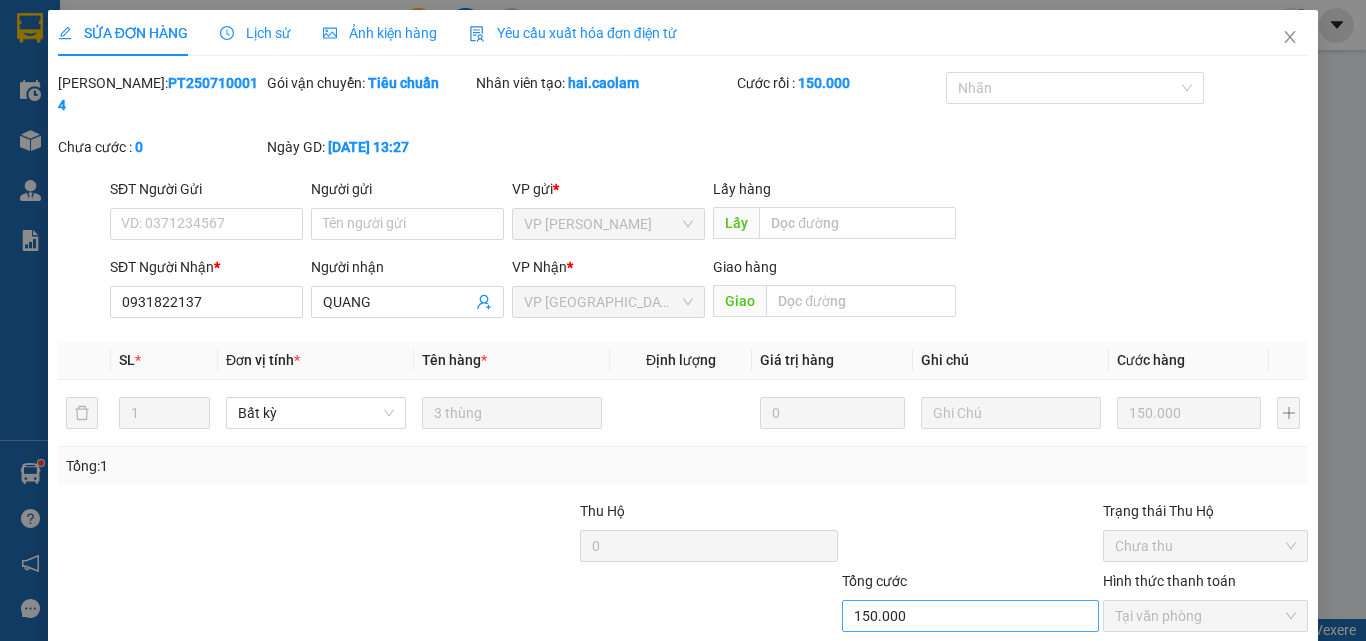 type on "0931822137" 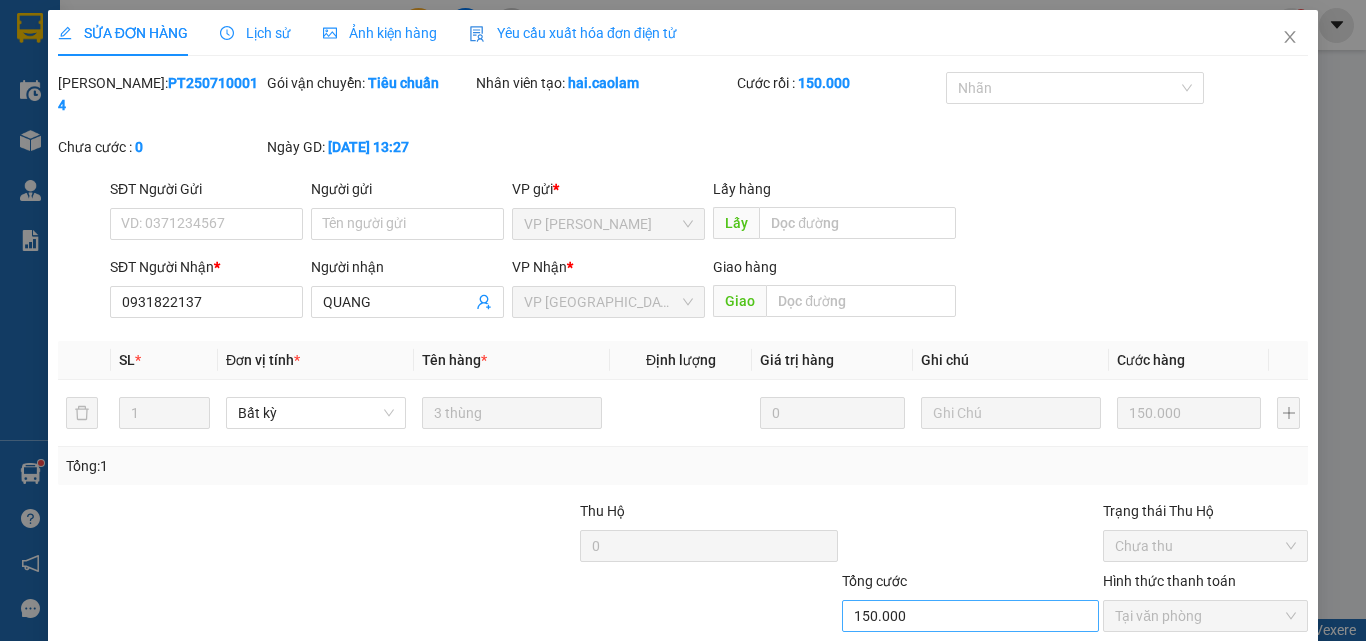 type on "QUANG" 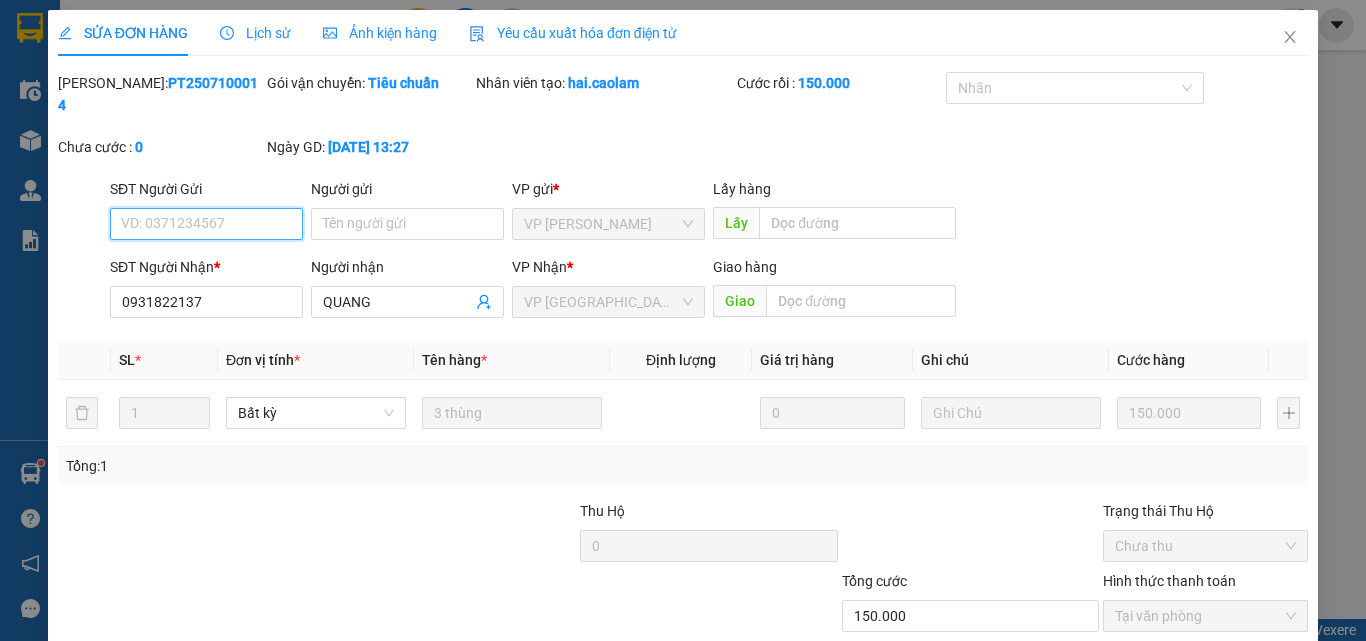 scroll, scrollTop: 103, scrollLeft: 0, axis: vertical 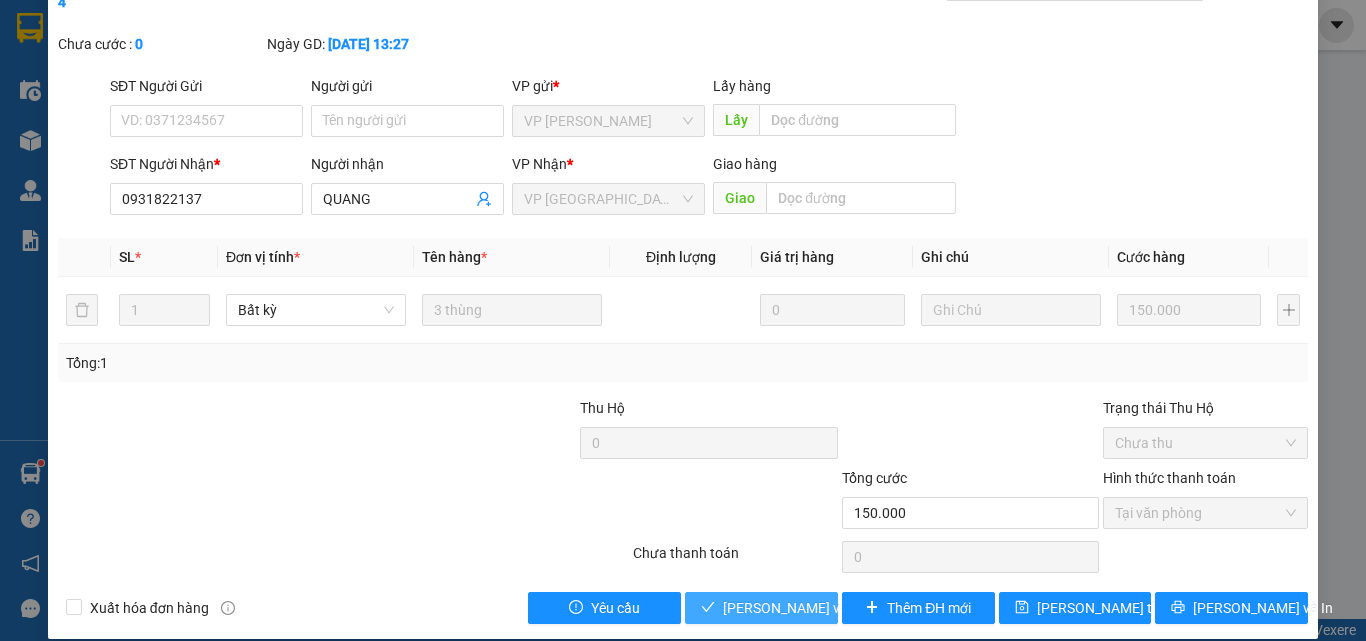 click on "[PERSON_NAME] và Giao hàng" at bounding box center [761, 608] 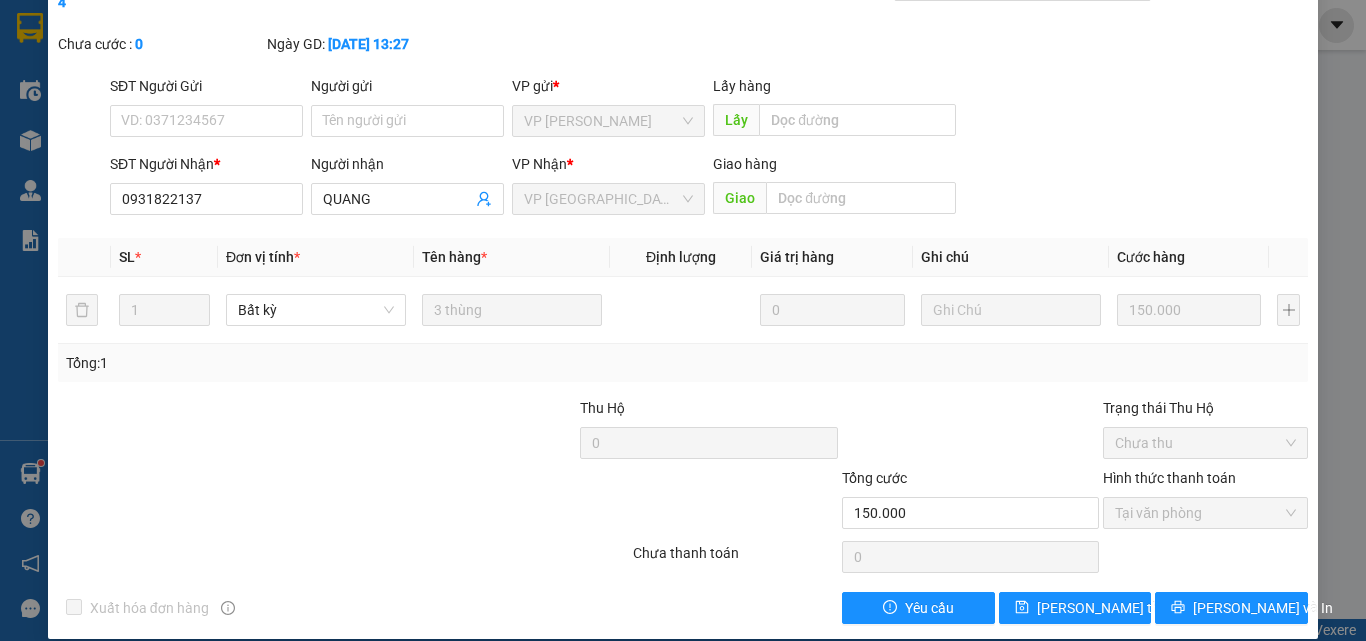 scroll, scrollTop: 0, scrollLeft: 0, axis: both 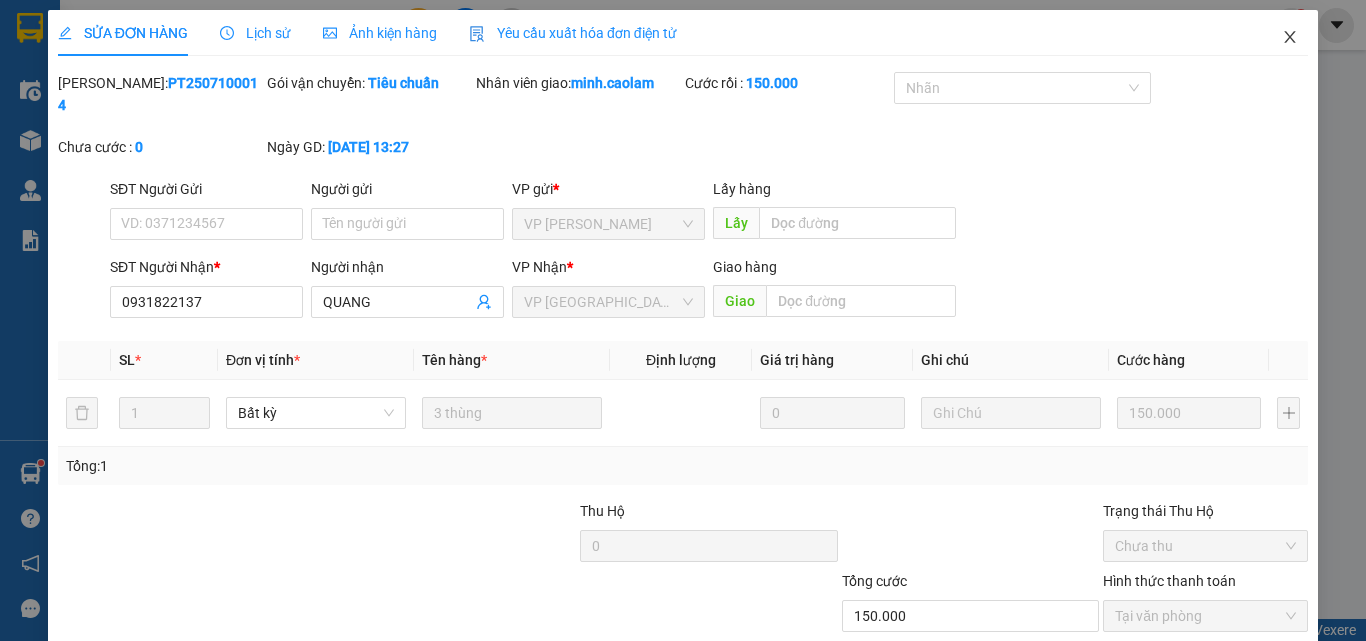 click at bounding box center (1290, 38) 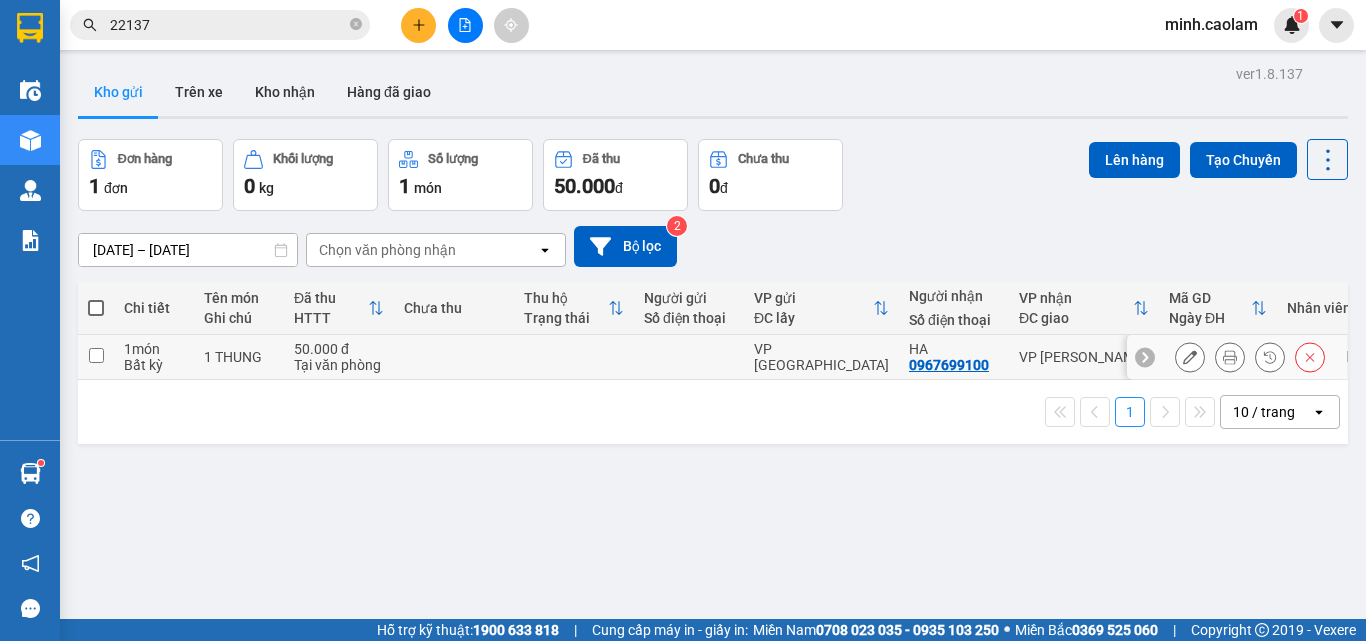 click at bounding box center (454, 357) 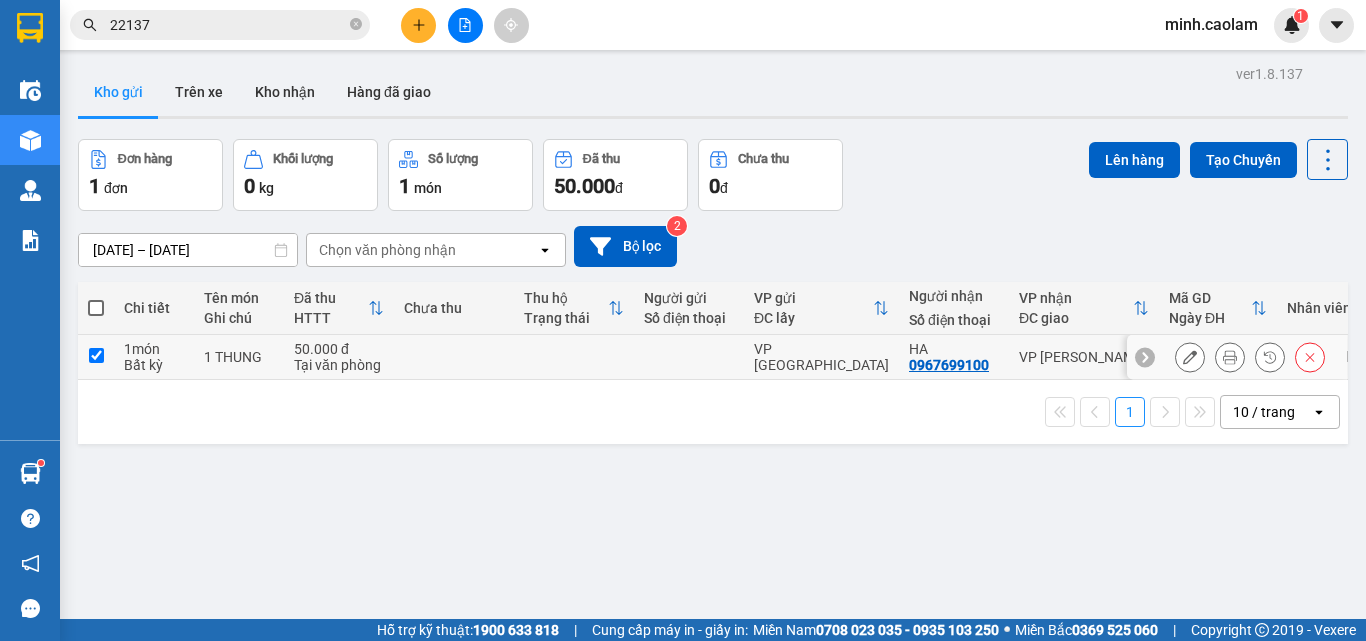 checkbox on "true" 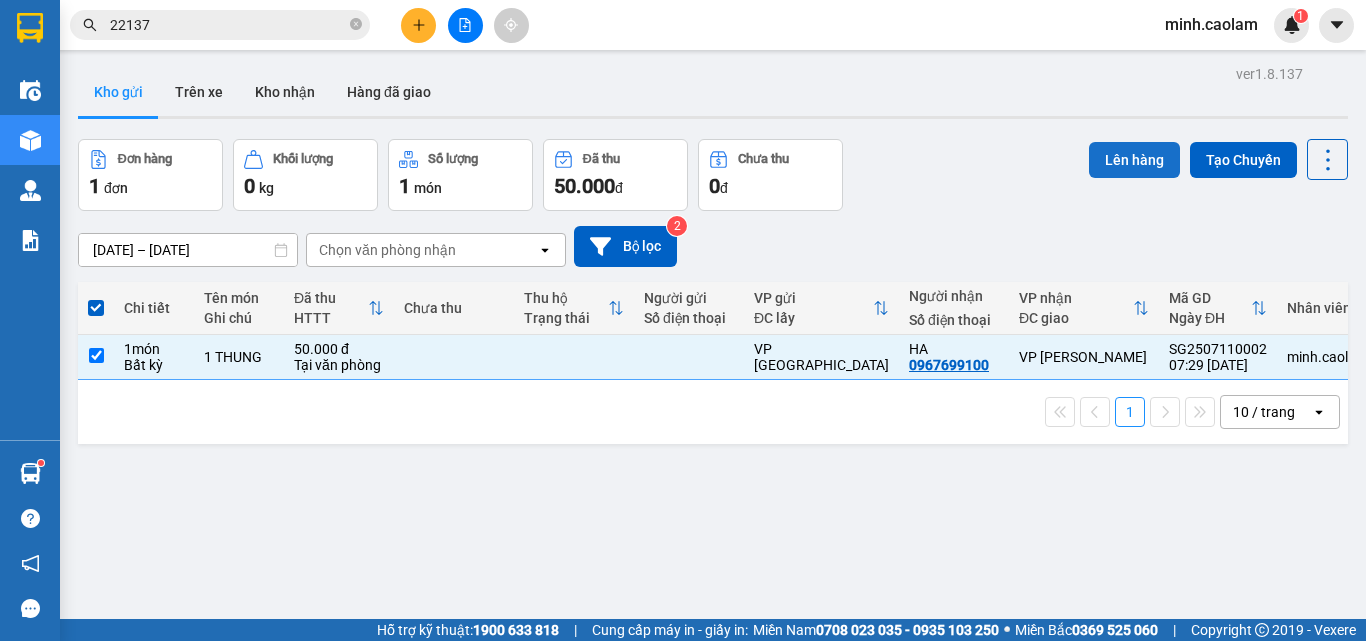 click on "Lên hàng" at bounding box center (1134, 160) 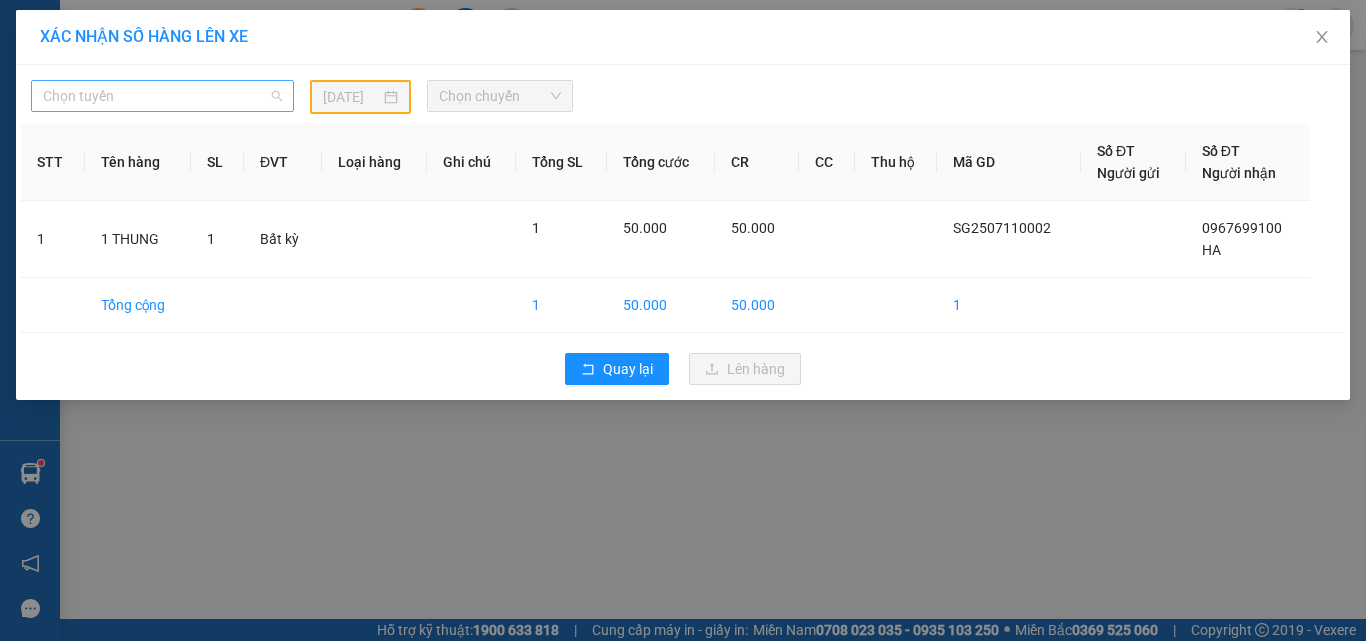 click on "Chọn tuyến" at bounding box center [162, 96] 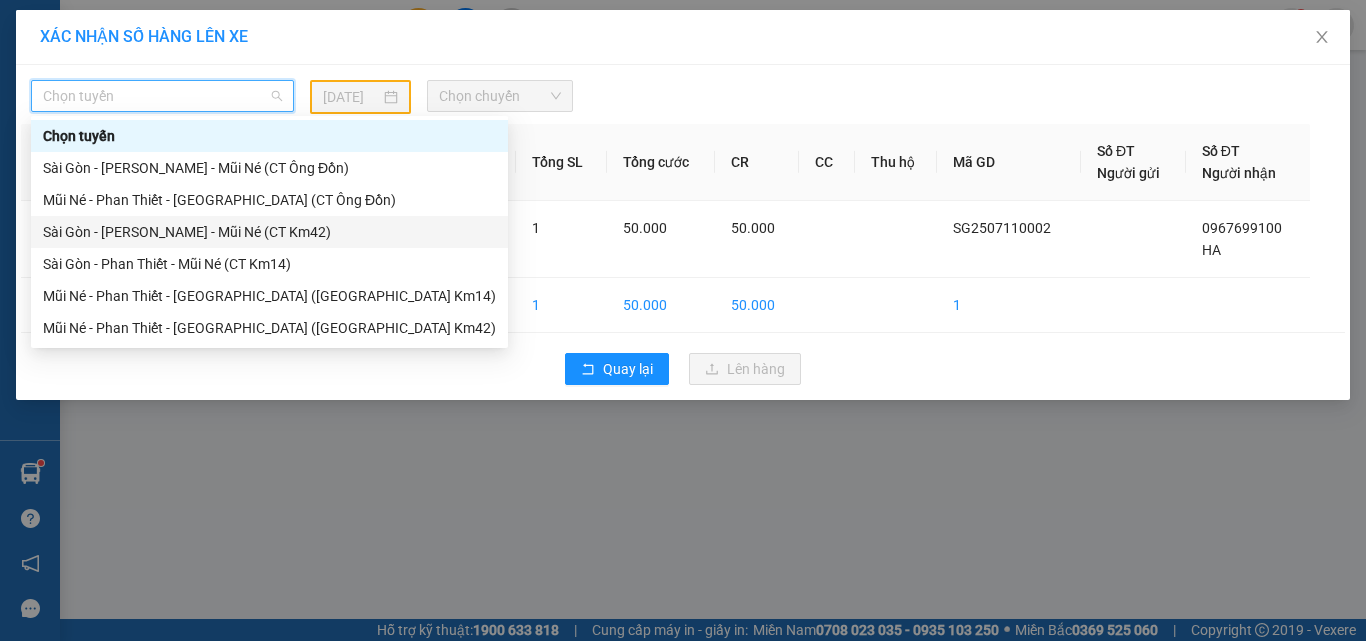 drag, startPoint x: 198, startPoint y: 222, endPoint x: 426, endPoint y: 137, distance: 243.329 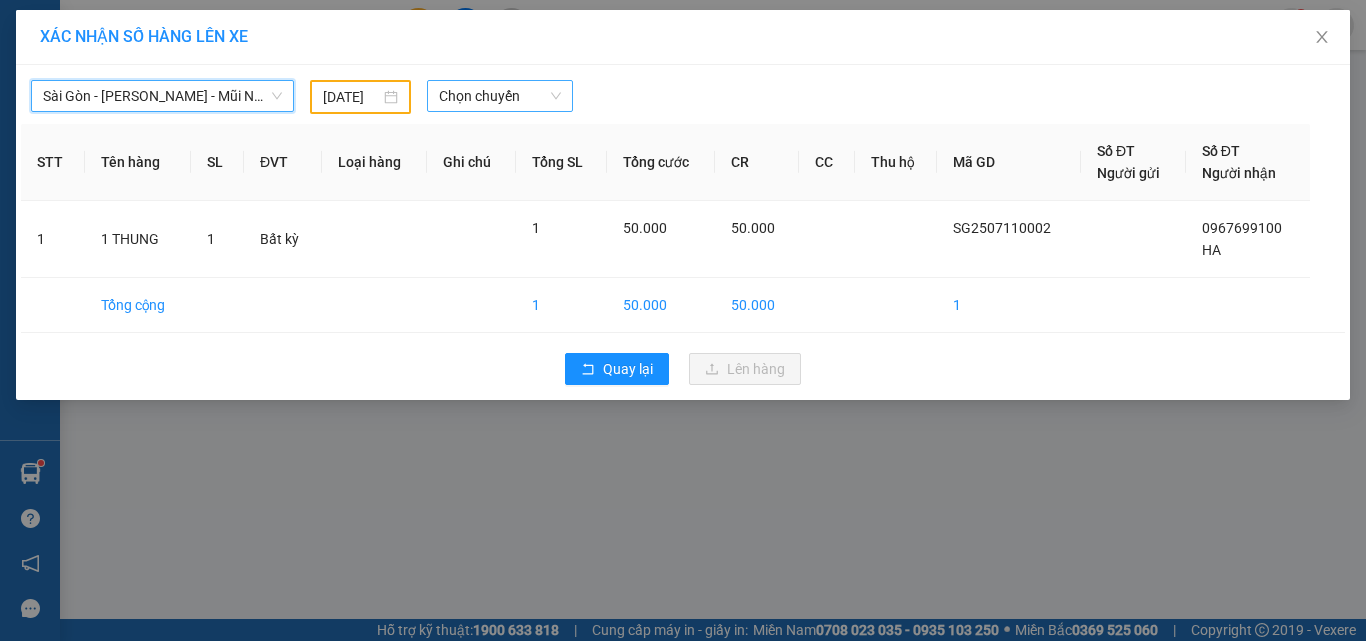 click on "Chọn chuyến" at bounding box center [500, 96] 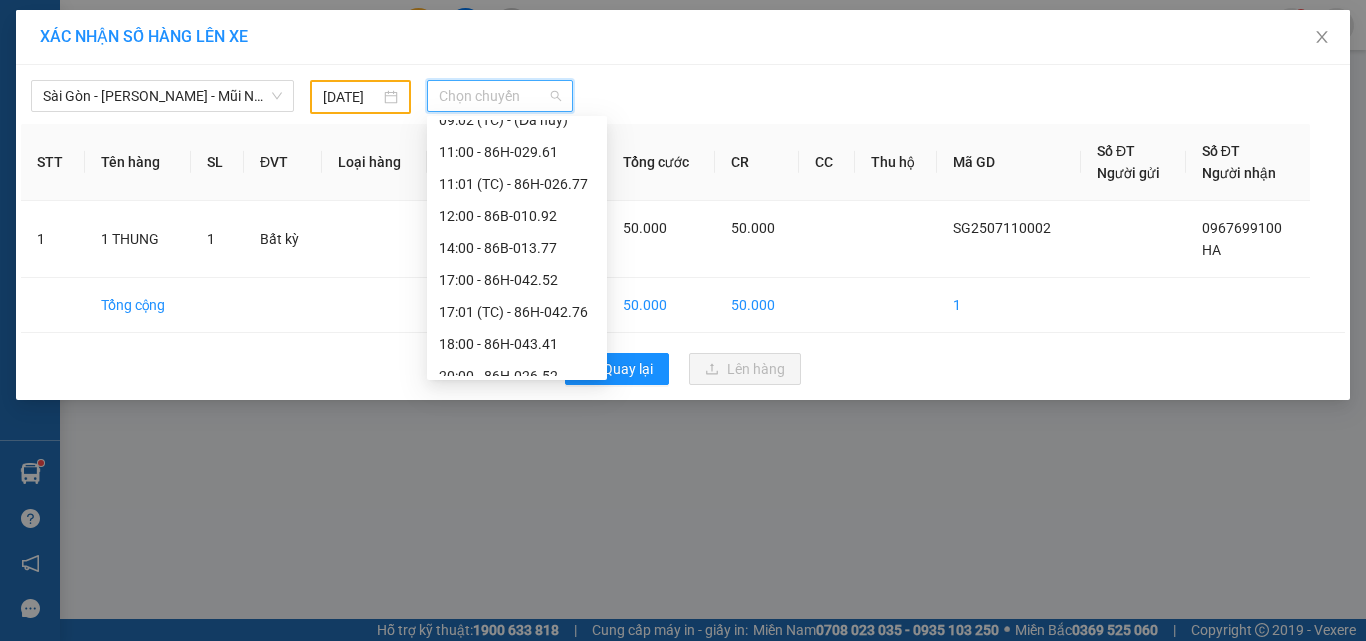 scroll, scrollTop: 200, scrollLeft: 0, axis: vertical 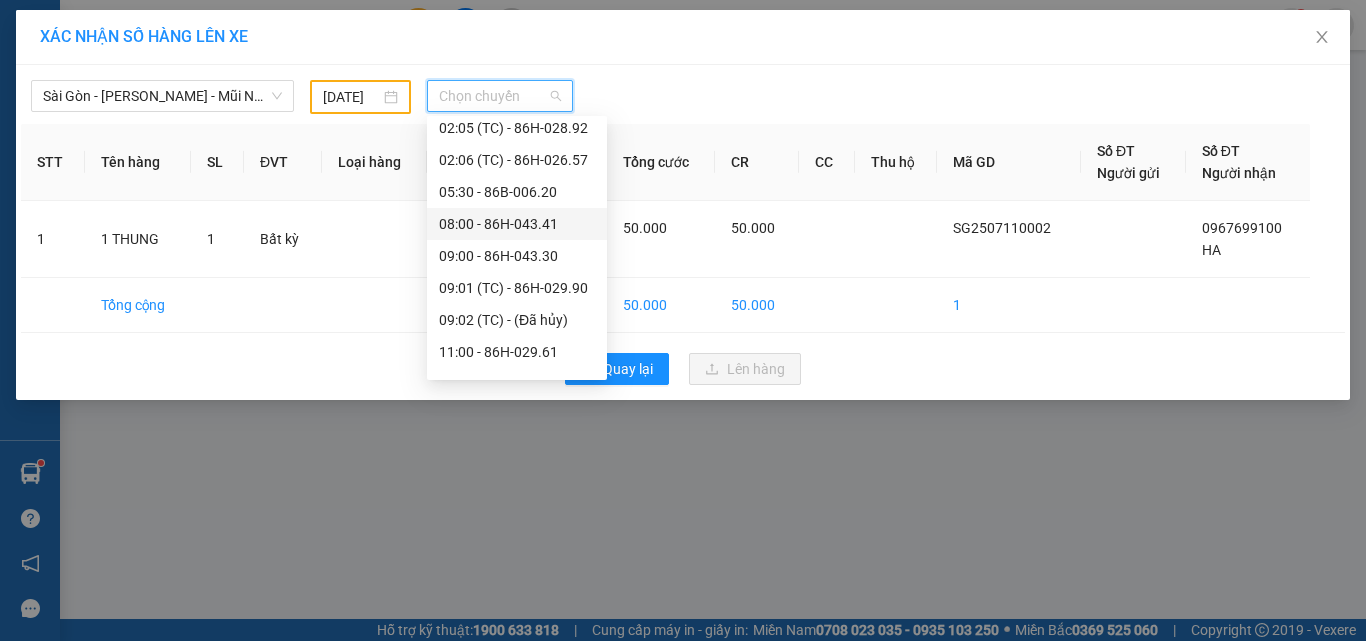 click on "08:00     - 86H-043.41" at bounding box center [517, 224] 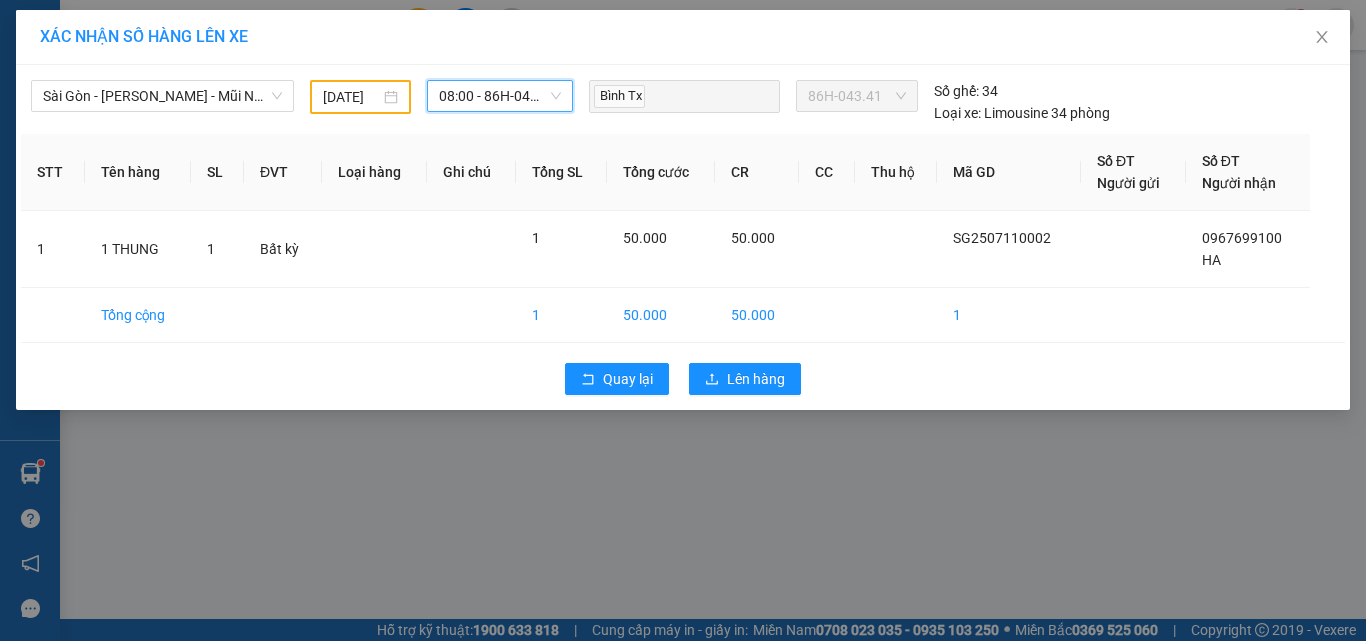 click on "[DATE]" at bounding box center (351, 97) 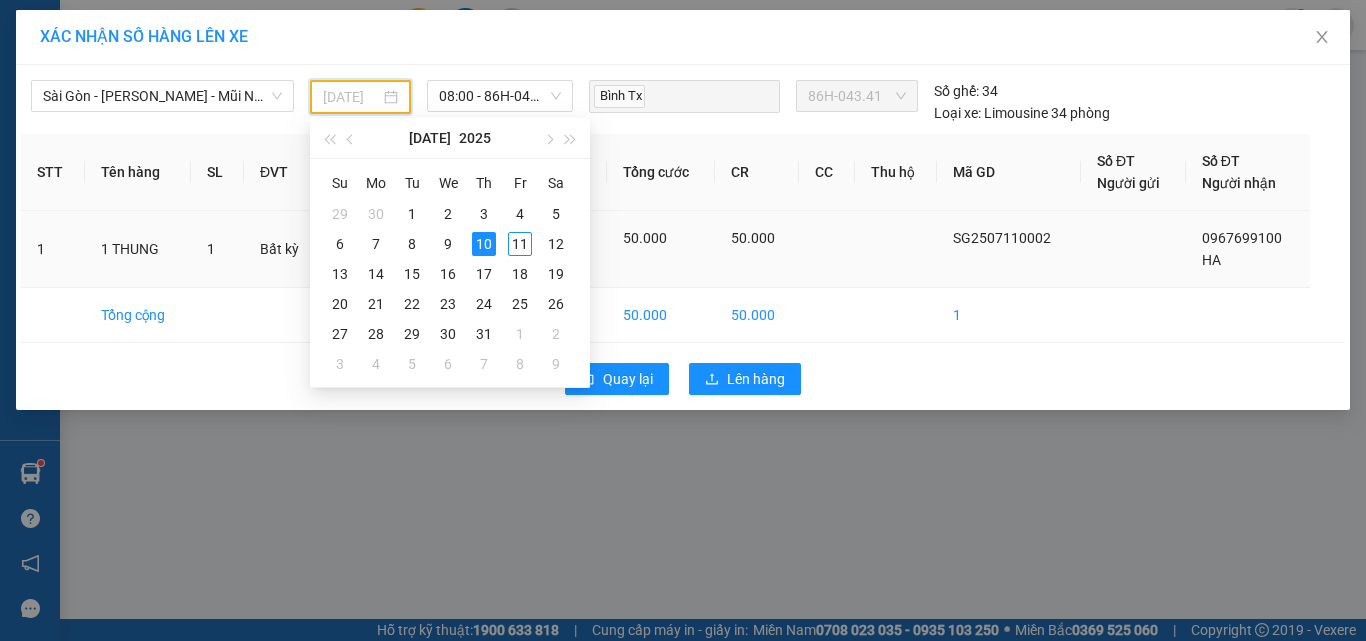 click on "11" at bounding box center (520, 244) 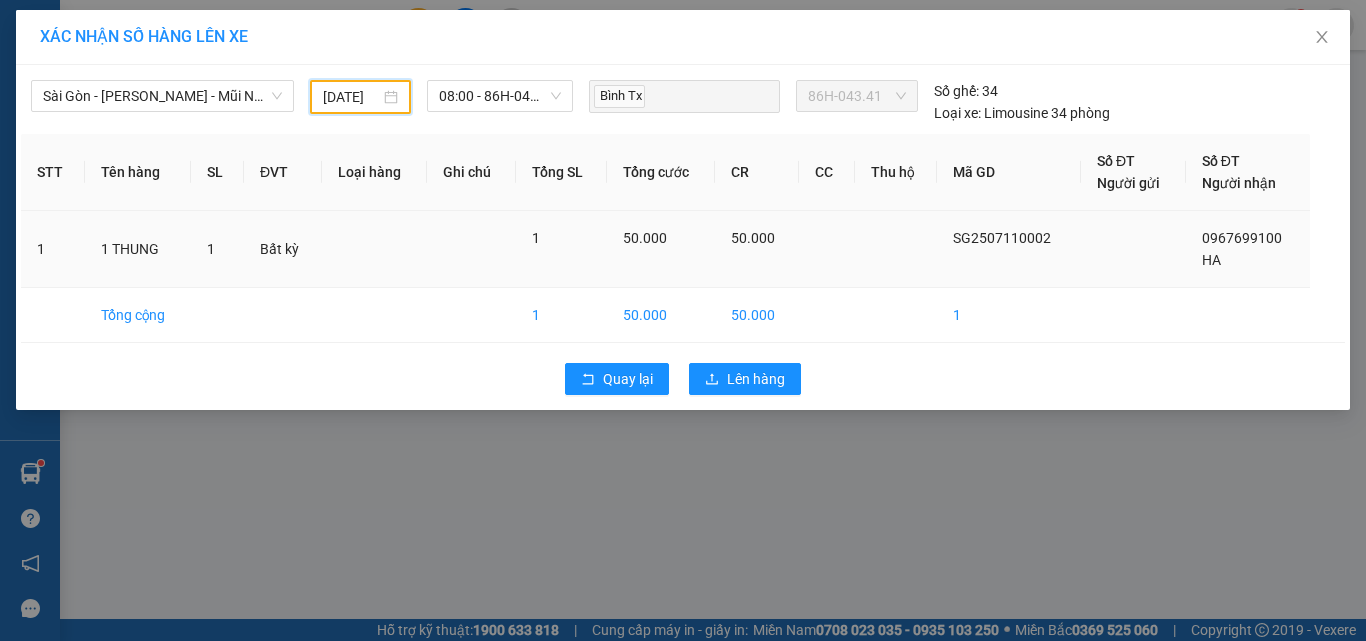 type on "[DATE]" 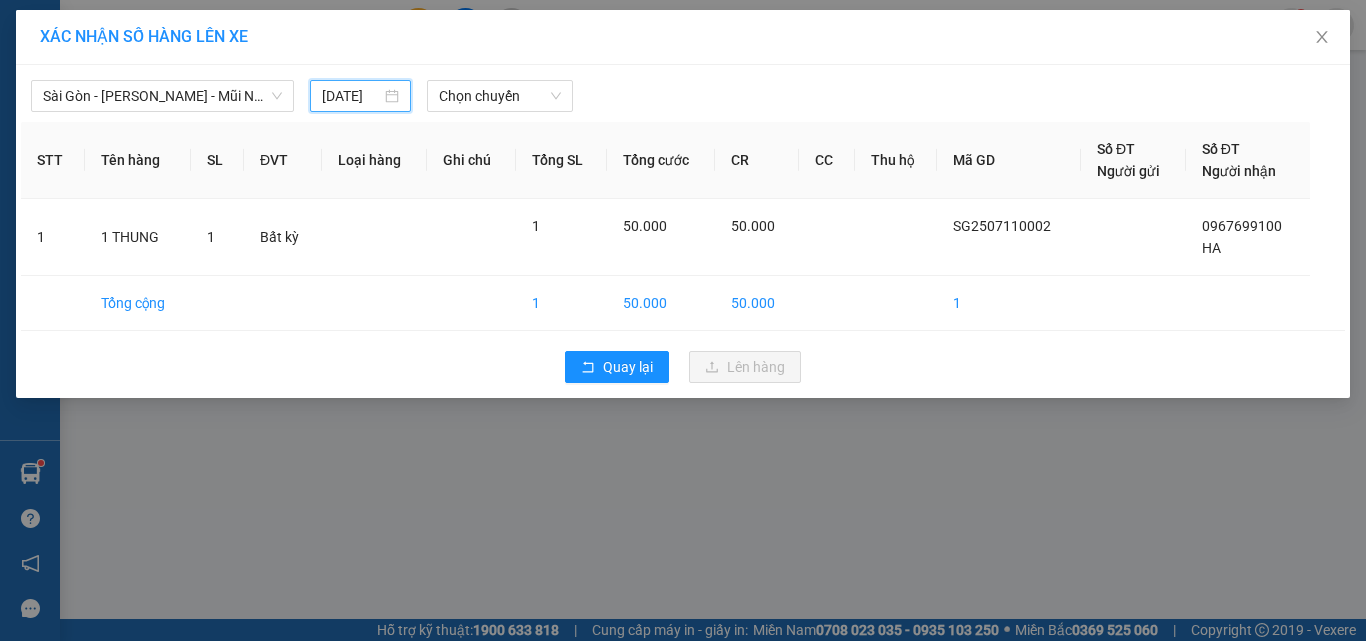 drag, startPoint x: 527, startPoint y: 121, endPoint x: 527, endPoint y: 140, distance: 19 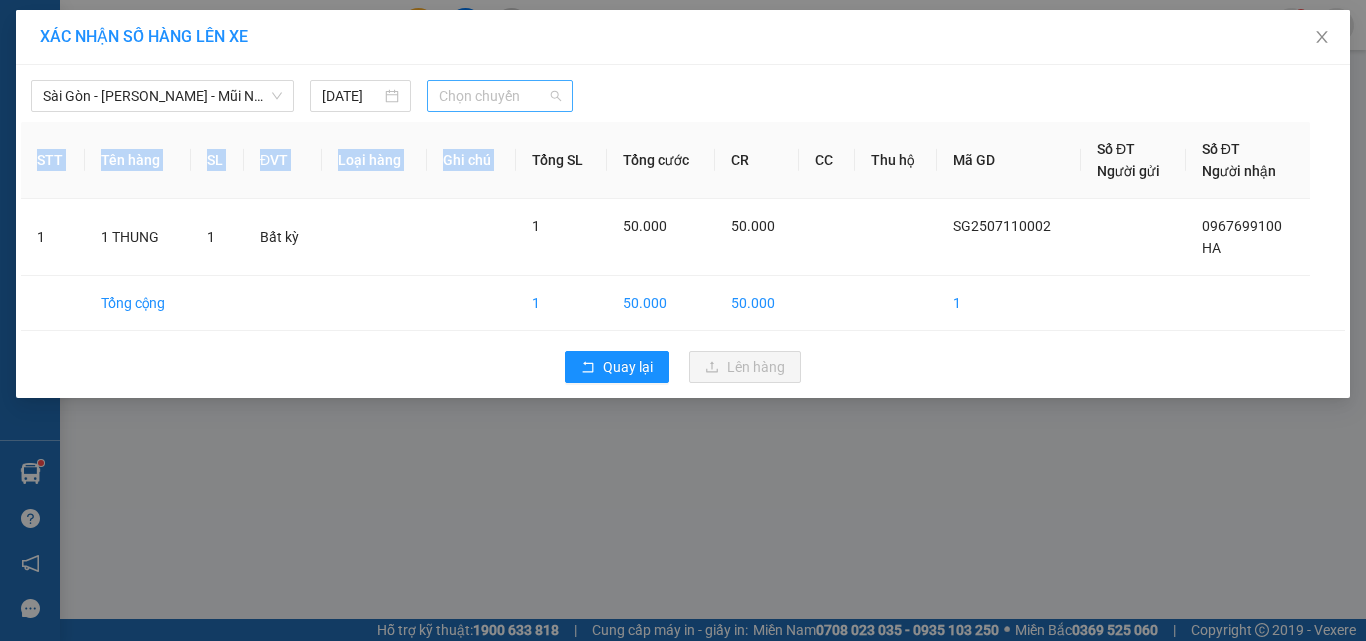 click on "Chọn chuyến" at bounding box center [500, 96] 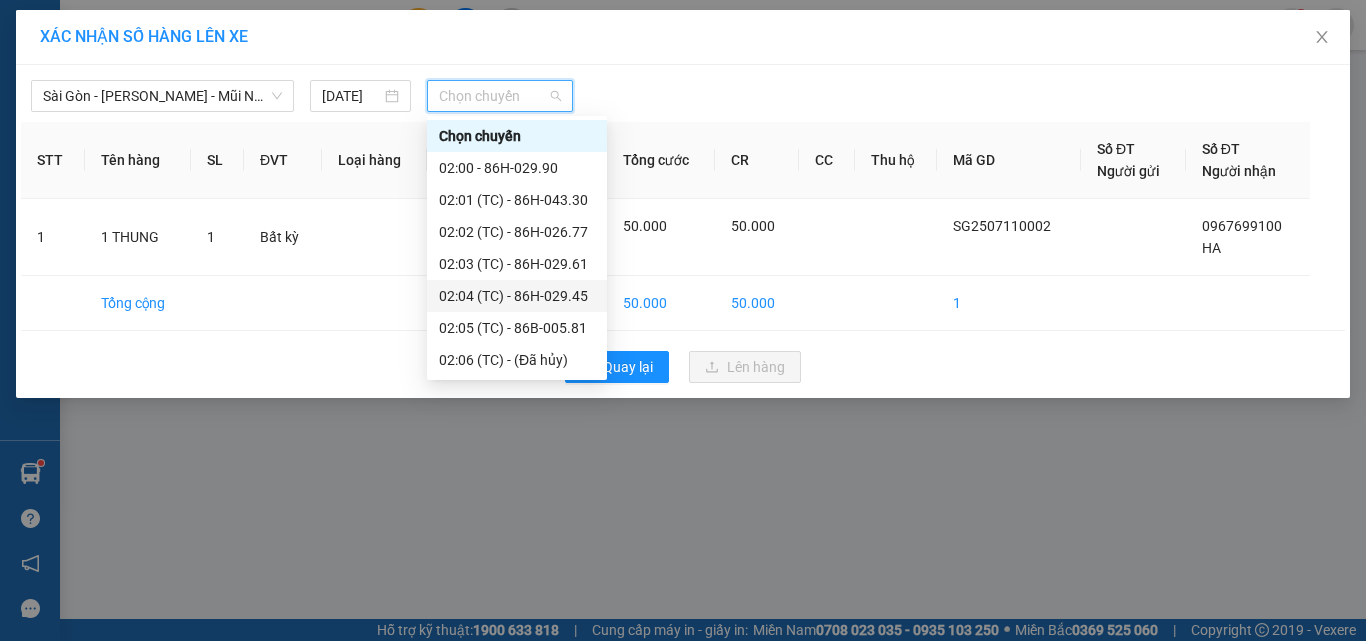 scroll, scrollTop: 300, scrollLeft: 0, axis: vertical 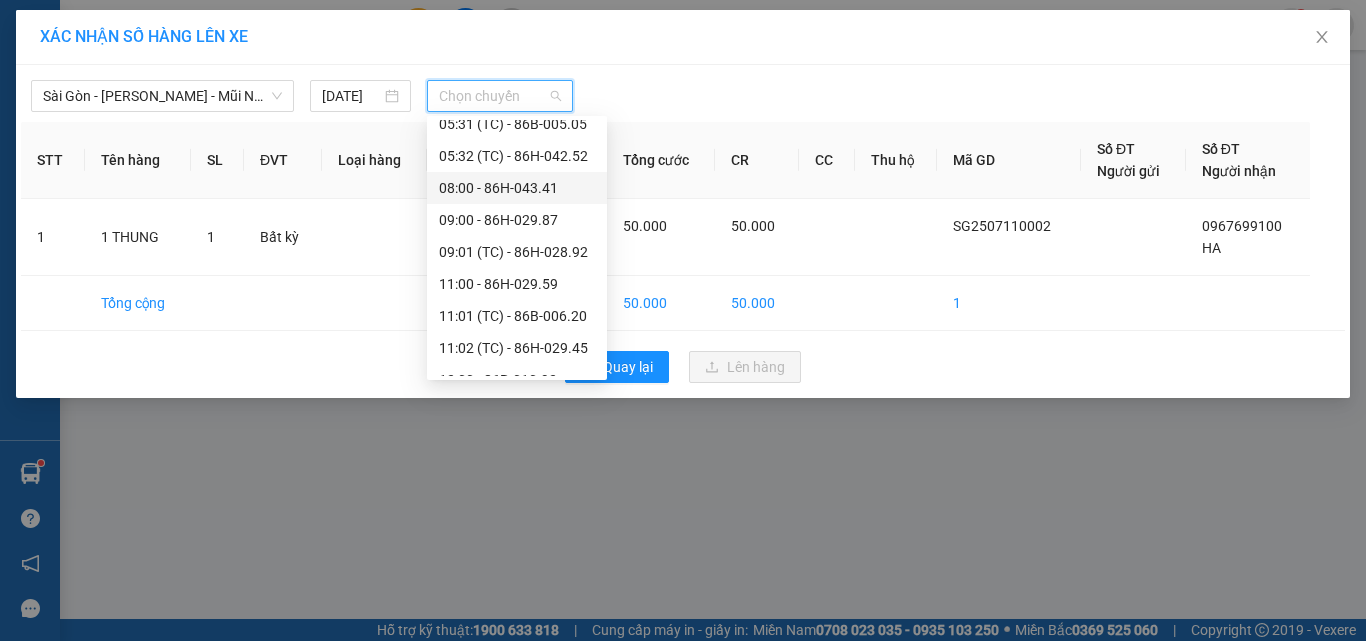 click on "08:00     - 86H-043.41" at bounding box center [517, 188] 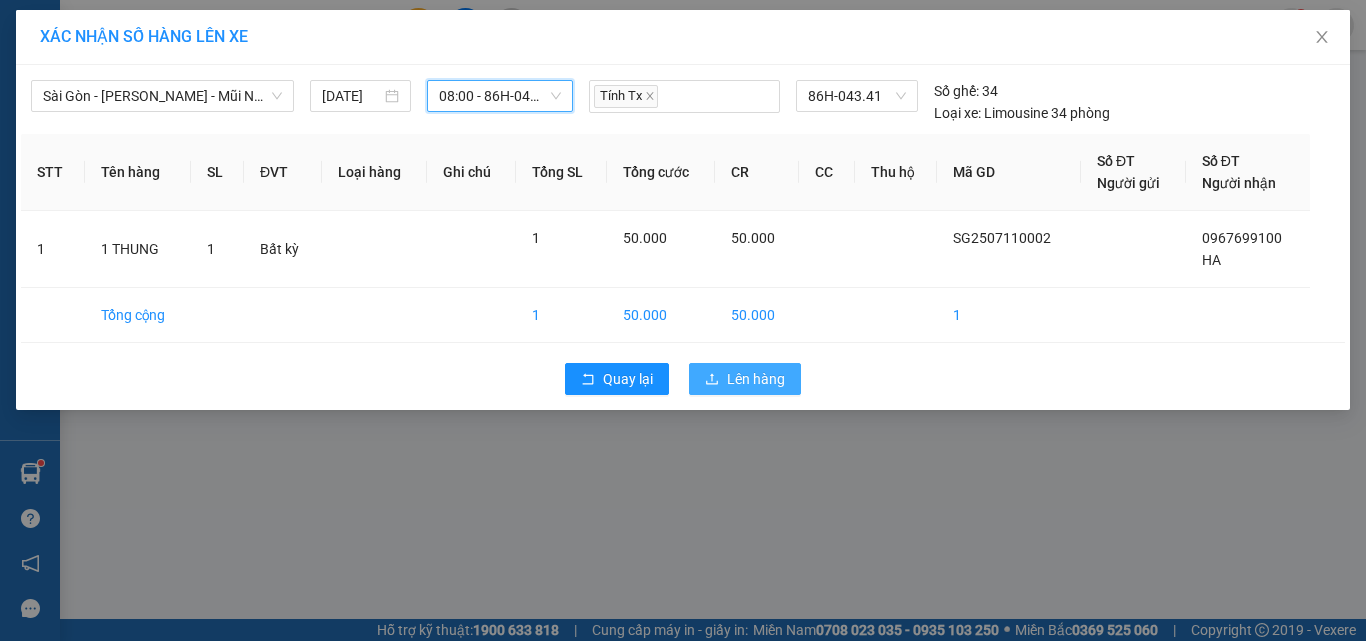 click on "Lên hàng" at bounding box center [756, 379] 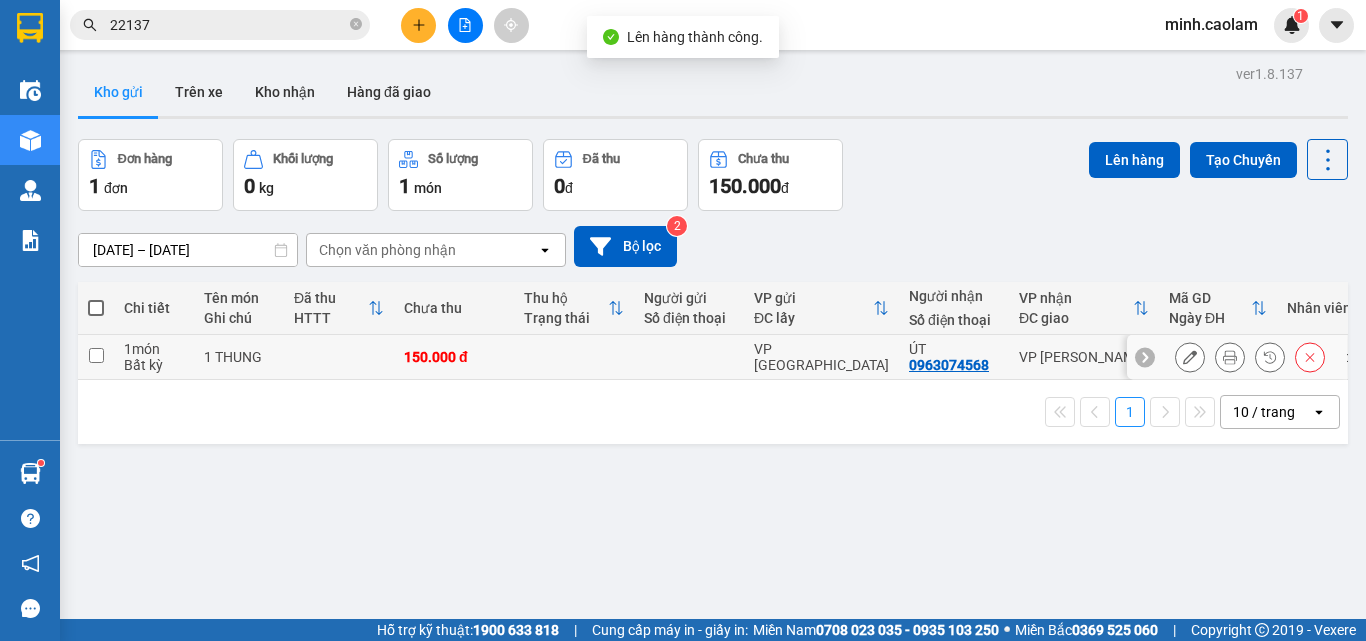 click at bounding box center [574, 357] 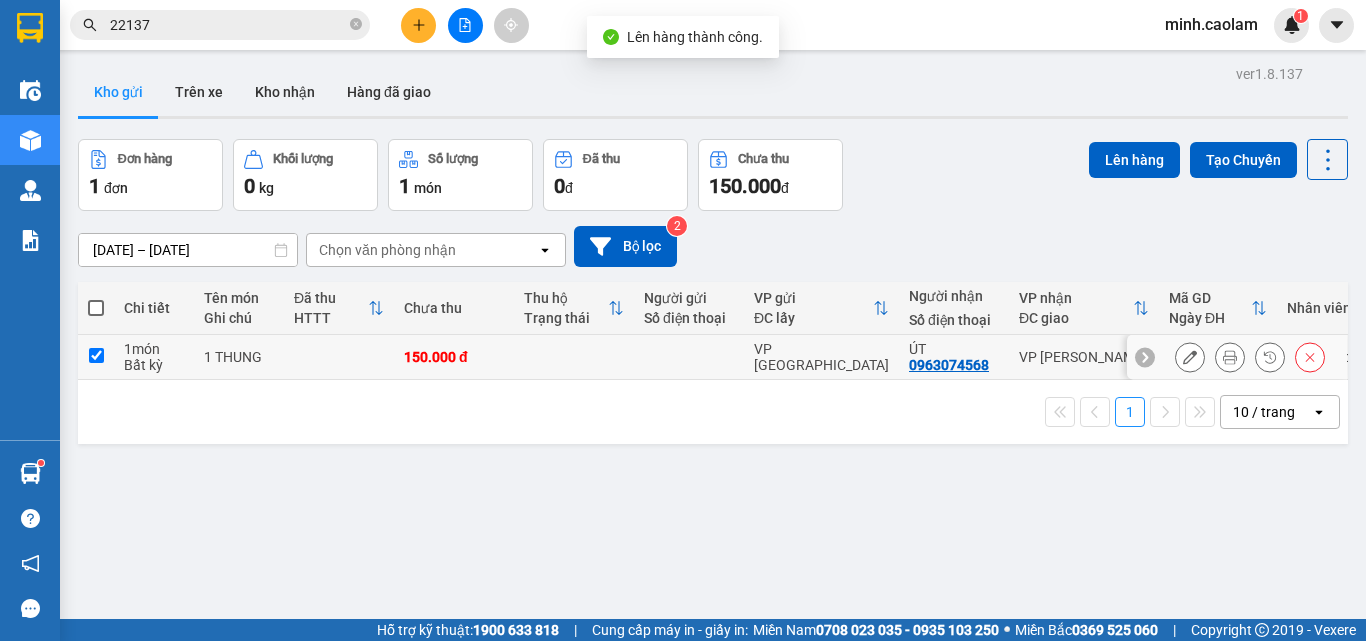 checkbox on "true" 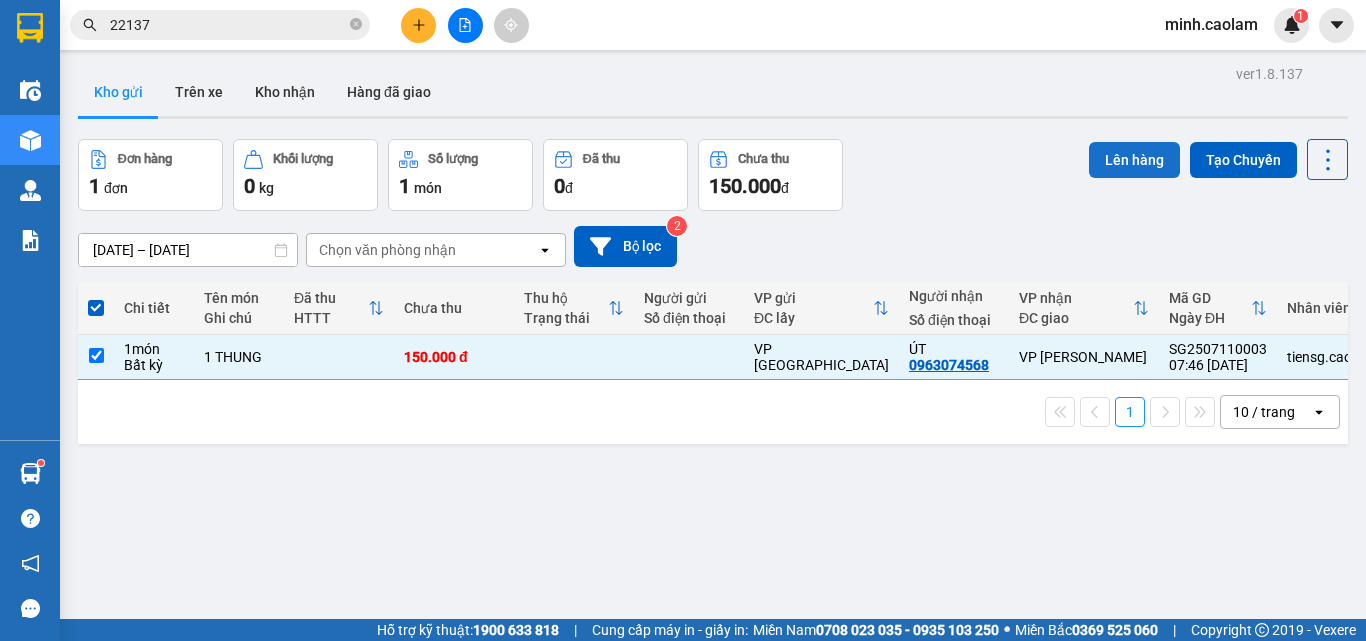 click on "Lên hàng" at bounding box center [1134, 160] 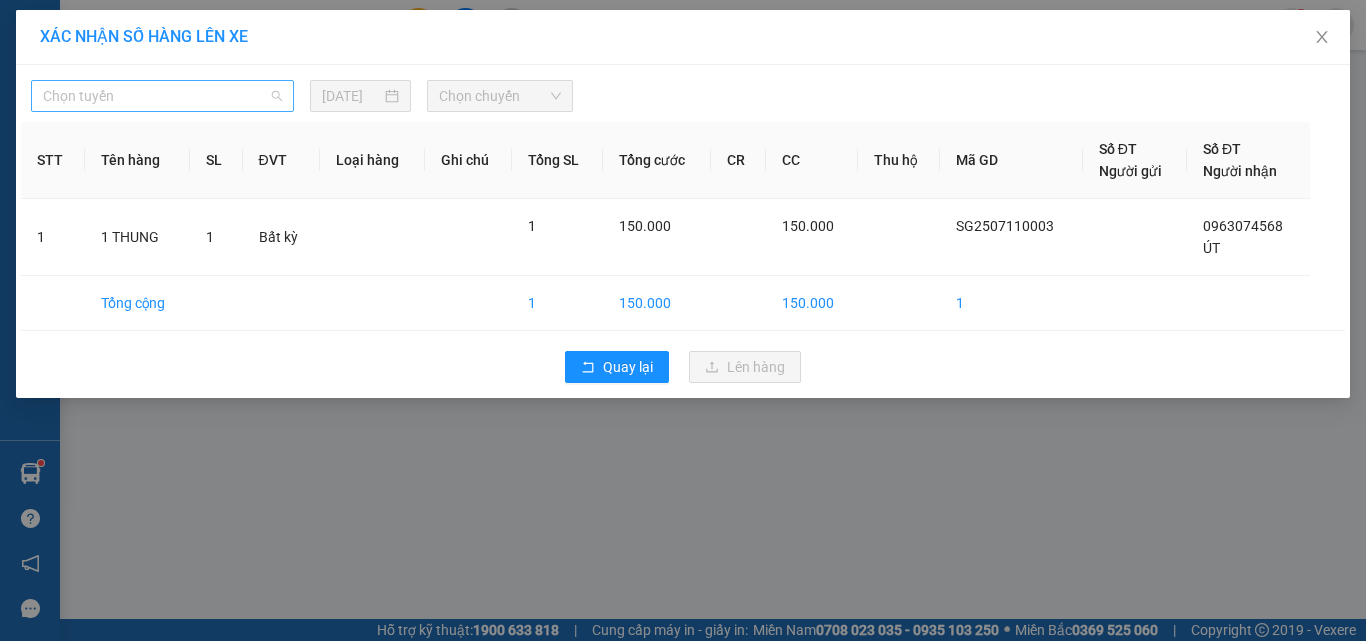 click on "Chọn tuyến" at bounding box center (162, 96) 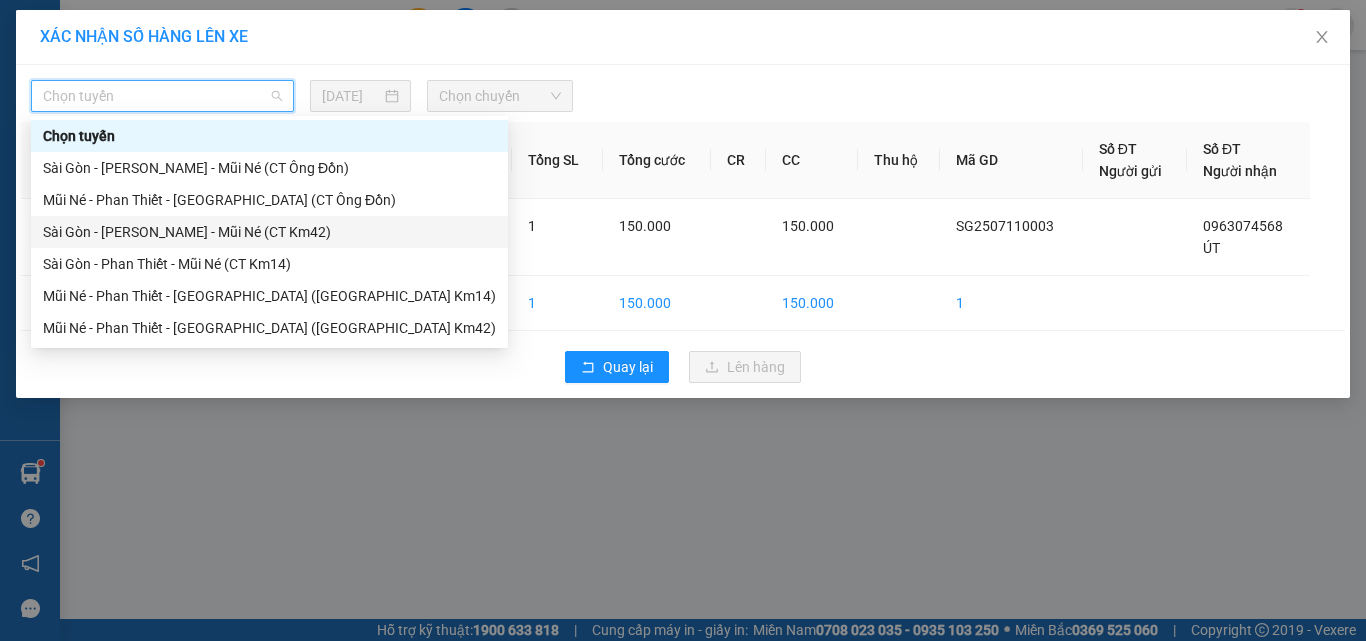 click on "Sài Gòn - [PERSON_NAME]  - Mũi Né (CT Km42)" at bounding box center [269, 232] 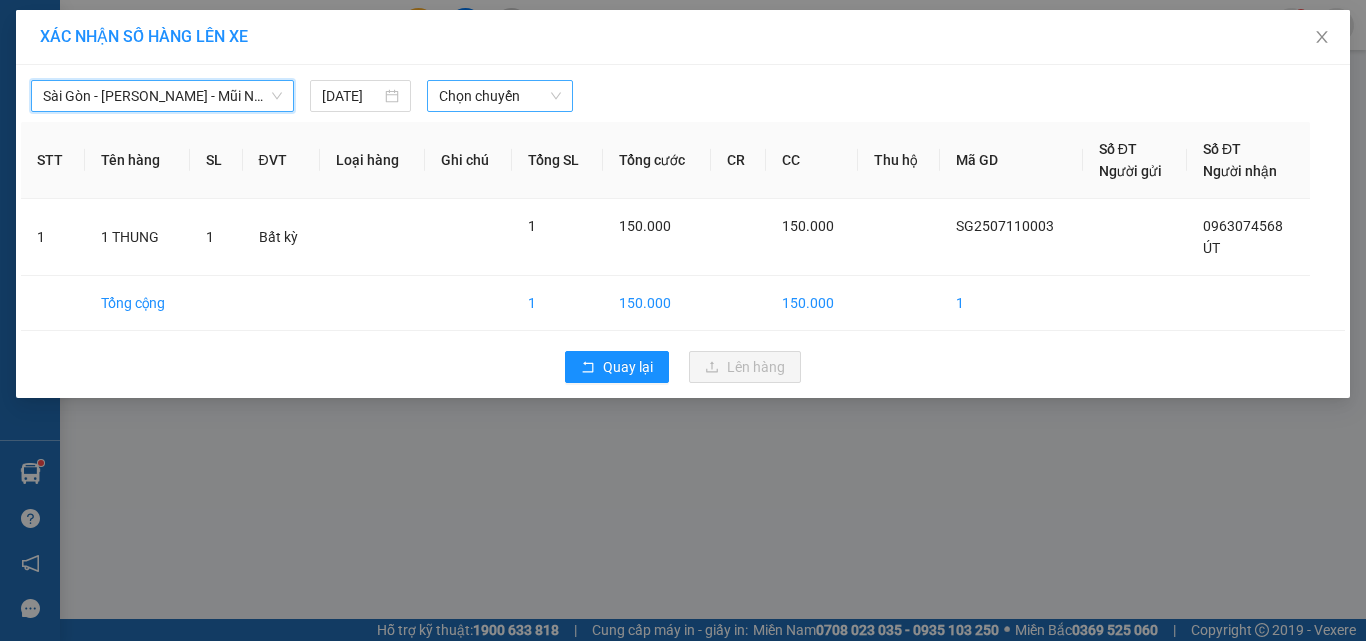 click on "Chọn chuyến" at bounding box center (500, 96) 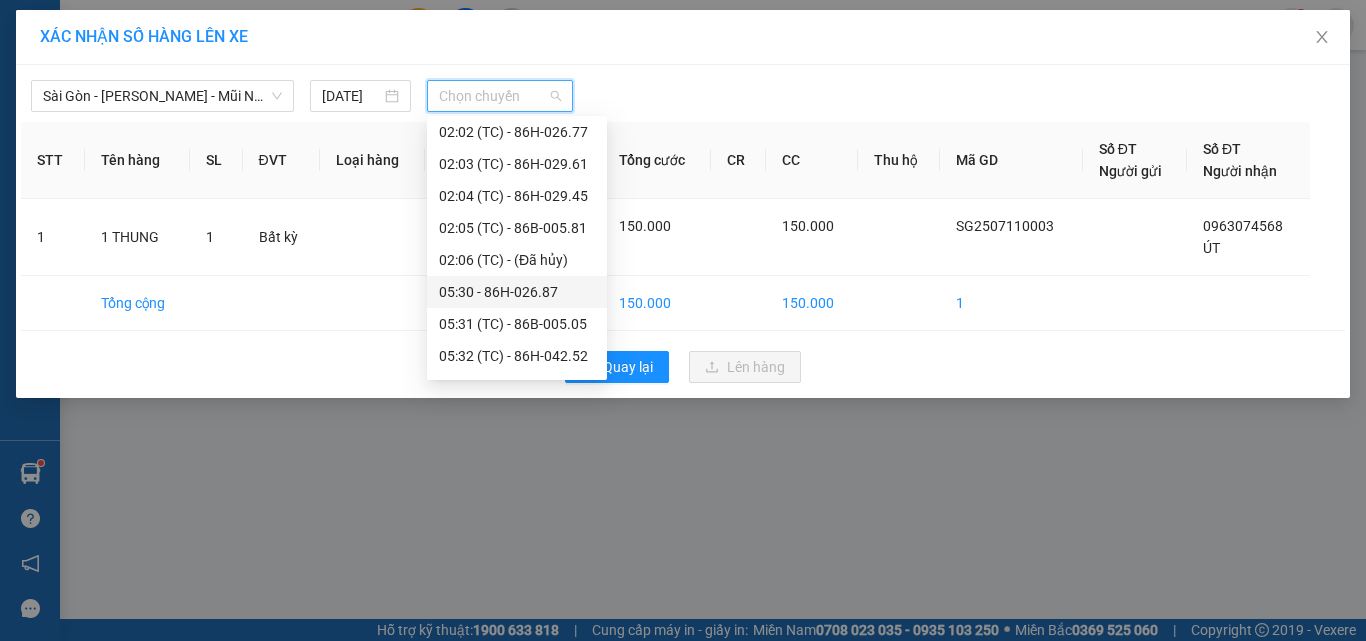 scroll, scrollTop: 200, scrollLeft: 0, axis: vertical 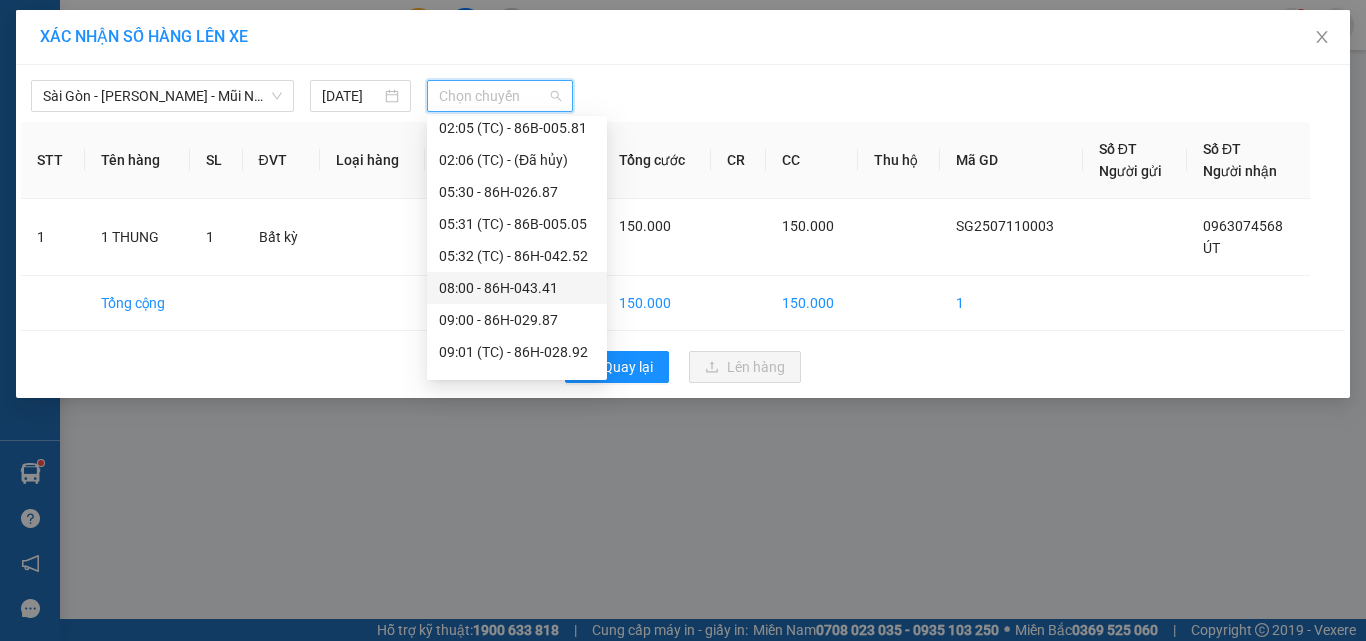 click on "08:00     - 86H-043.41" at bounding box center [517, 288] 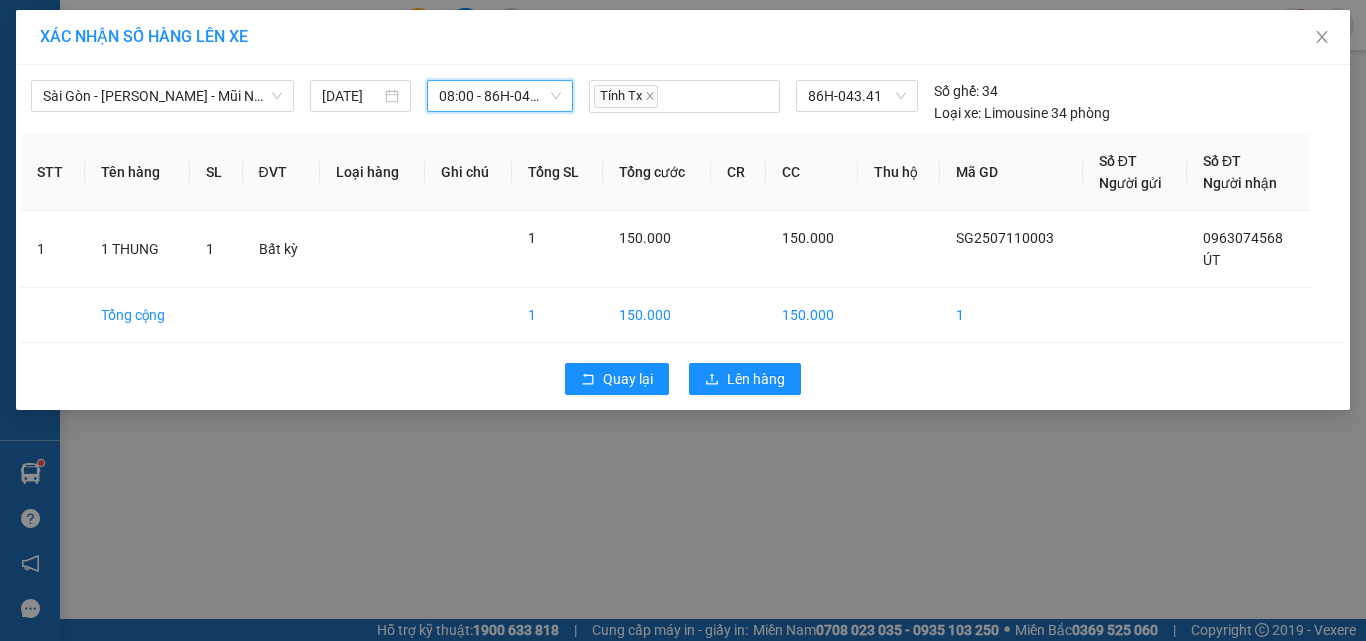 drag, startPoint x: 717, startPoint y: 351, endPoint x: 709, endPoint y: 361, distance: 12.806249 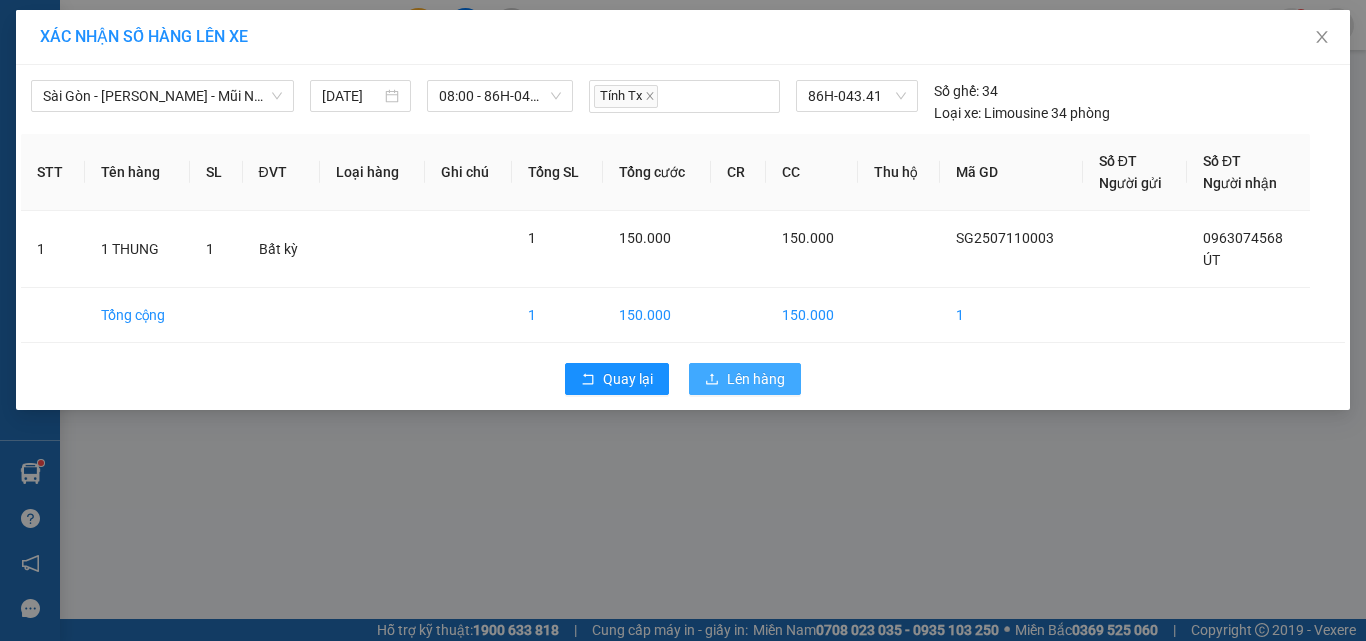 click on "Lên hàng" at bounding box center [745, 379] 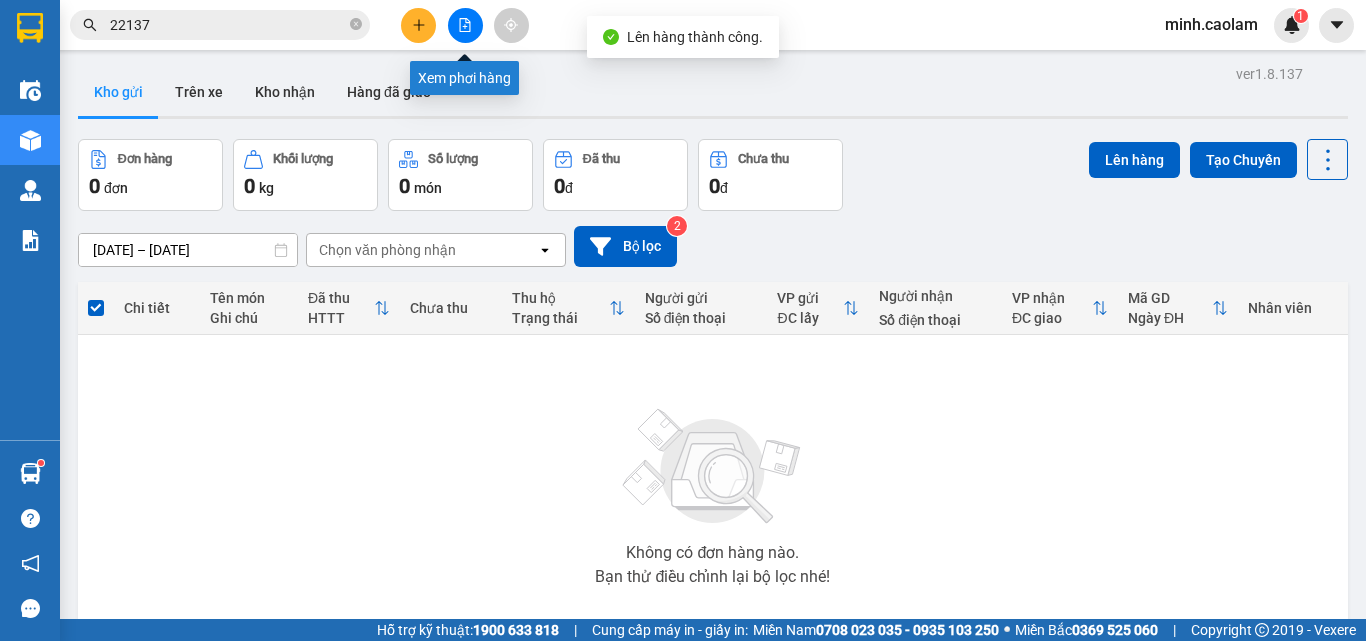 click at bounding box center [465, 25] 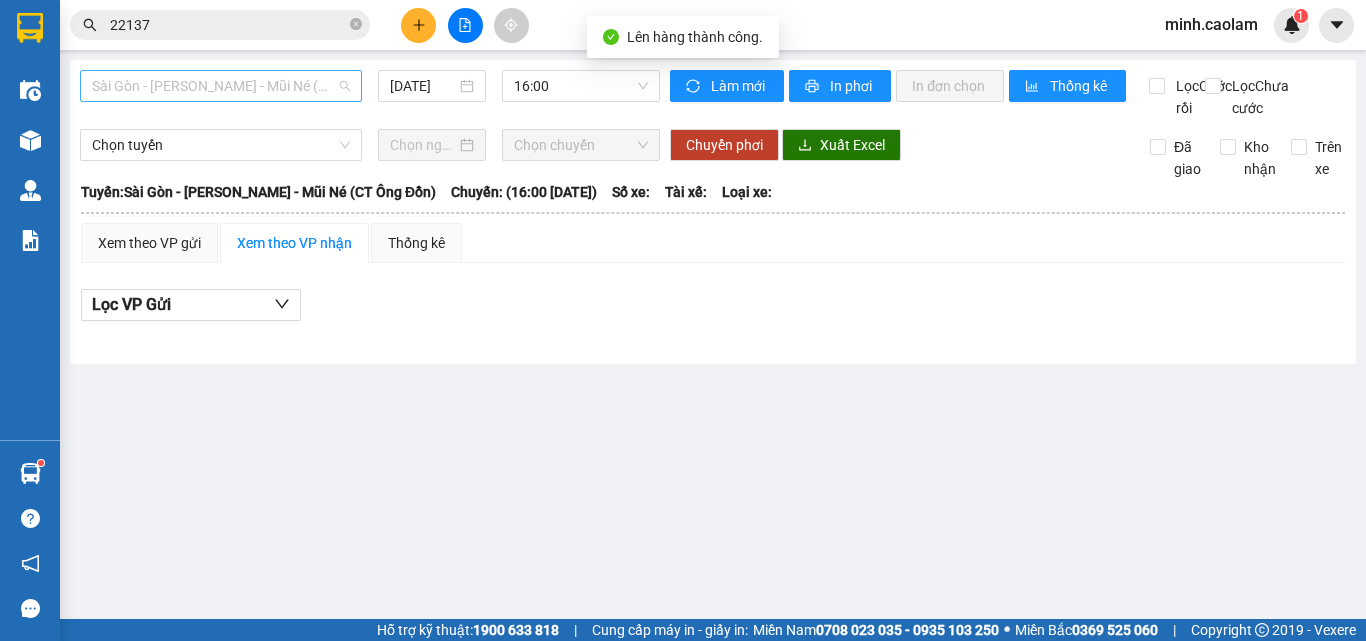 click on "Sài Gòn - [PERSON_NAME] - Mũi Né (CT Ông Đồn)" at bounding box center (221, 86) 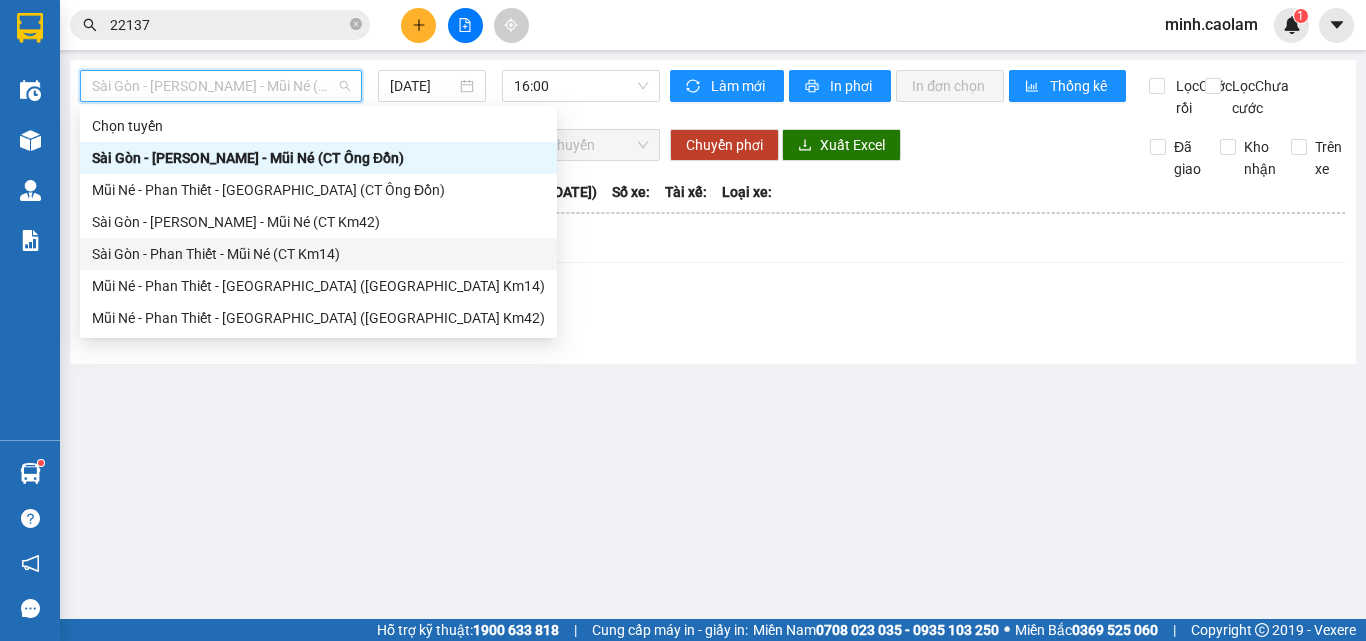 click on "Sài Gòn - Phan Thiết  - Mũi Né (CT Km14)" at bounding box center (318, 254) 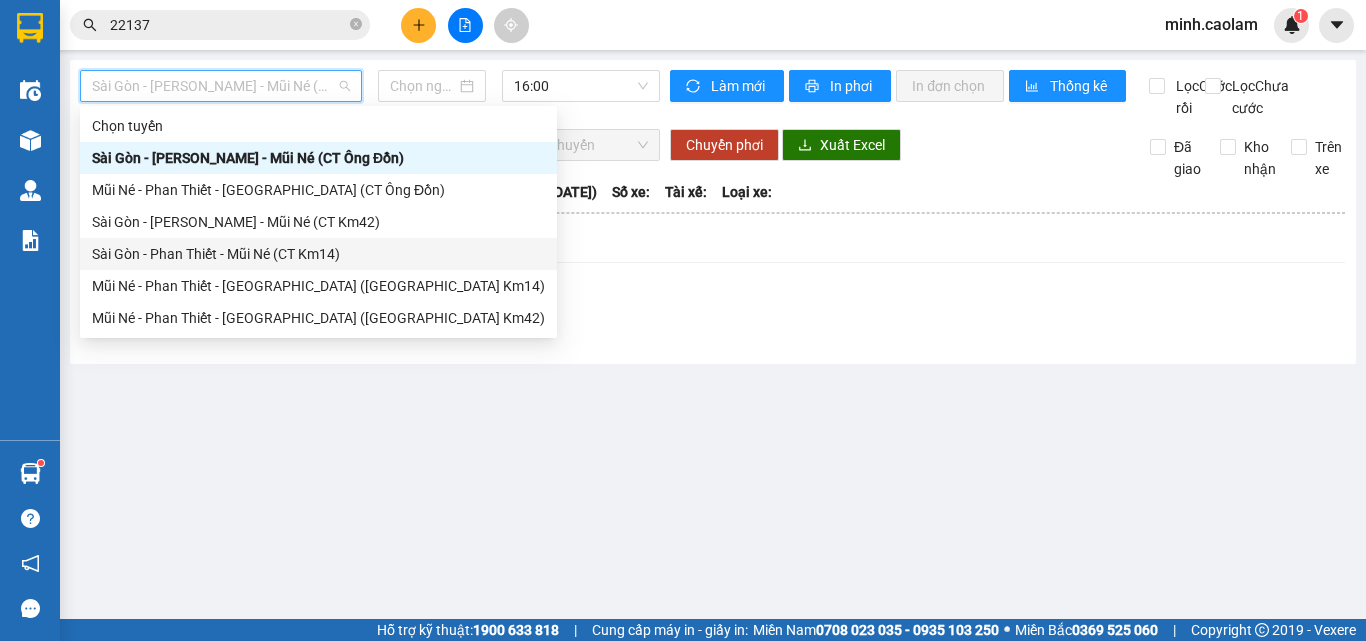 type on "[DATE]" 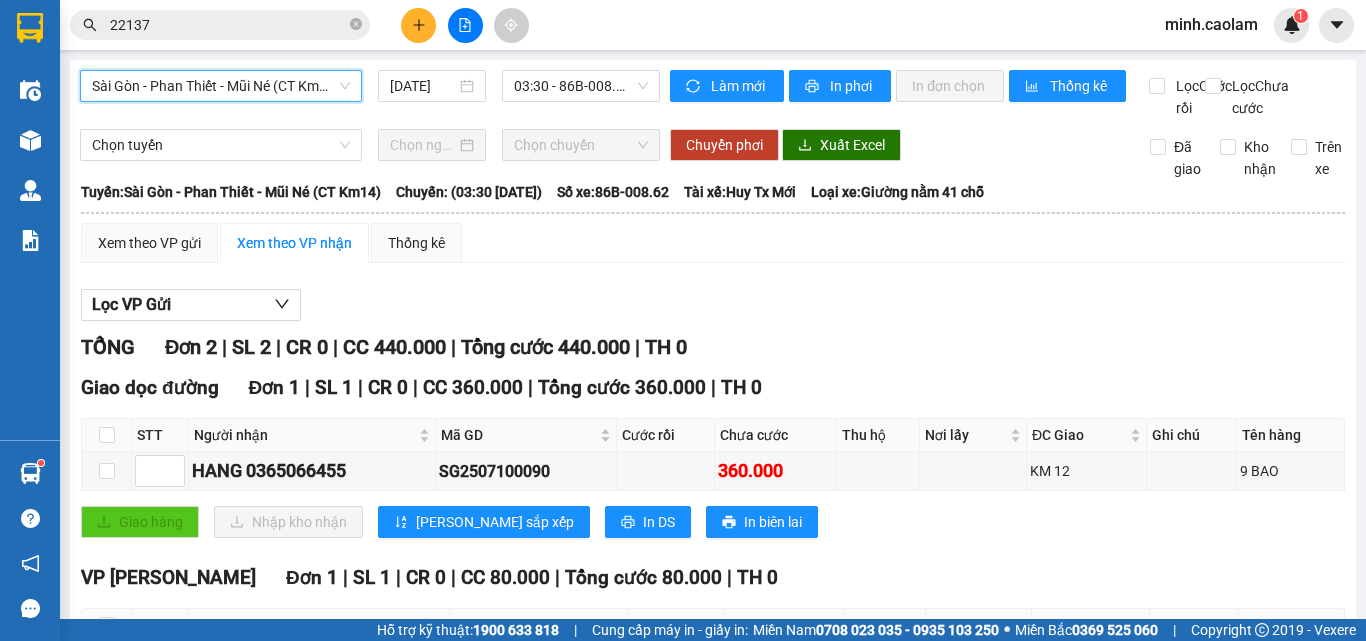click on "Sài Gòn - Phan Thiết  - Mũi Né (CT Km14)" at bounding box center [221, 86] 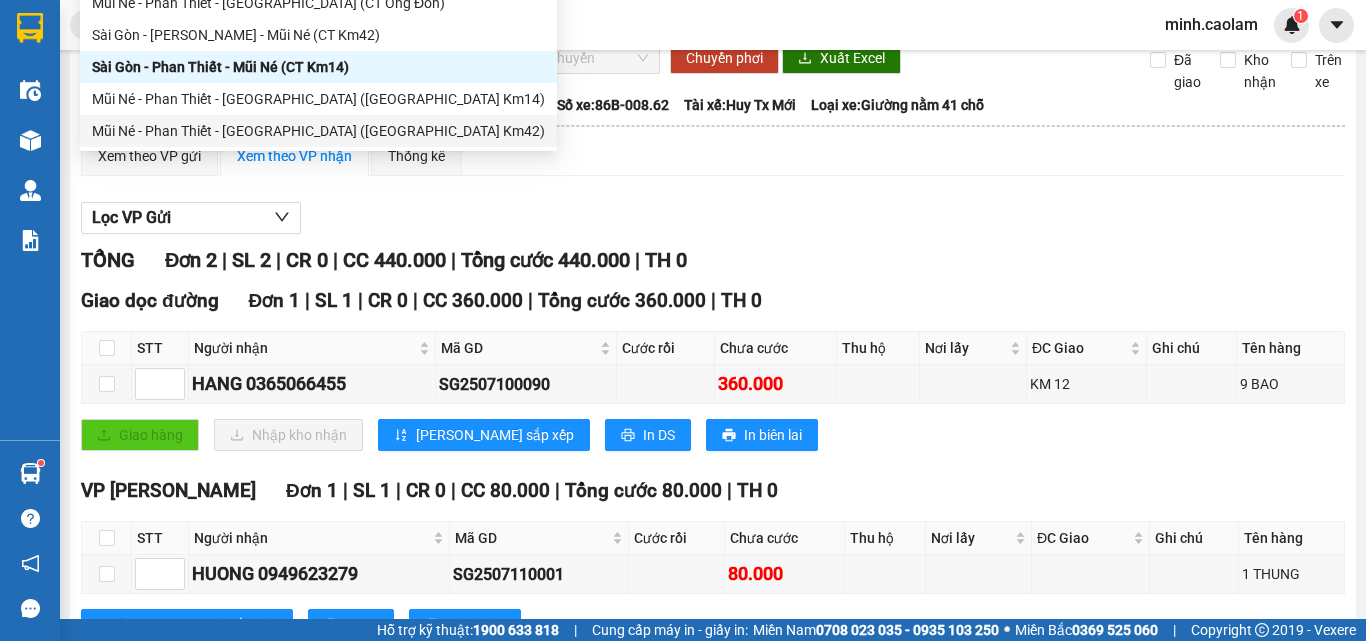 scroll, scrollTop: 0, scrollLeft: 0, axis: both 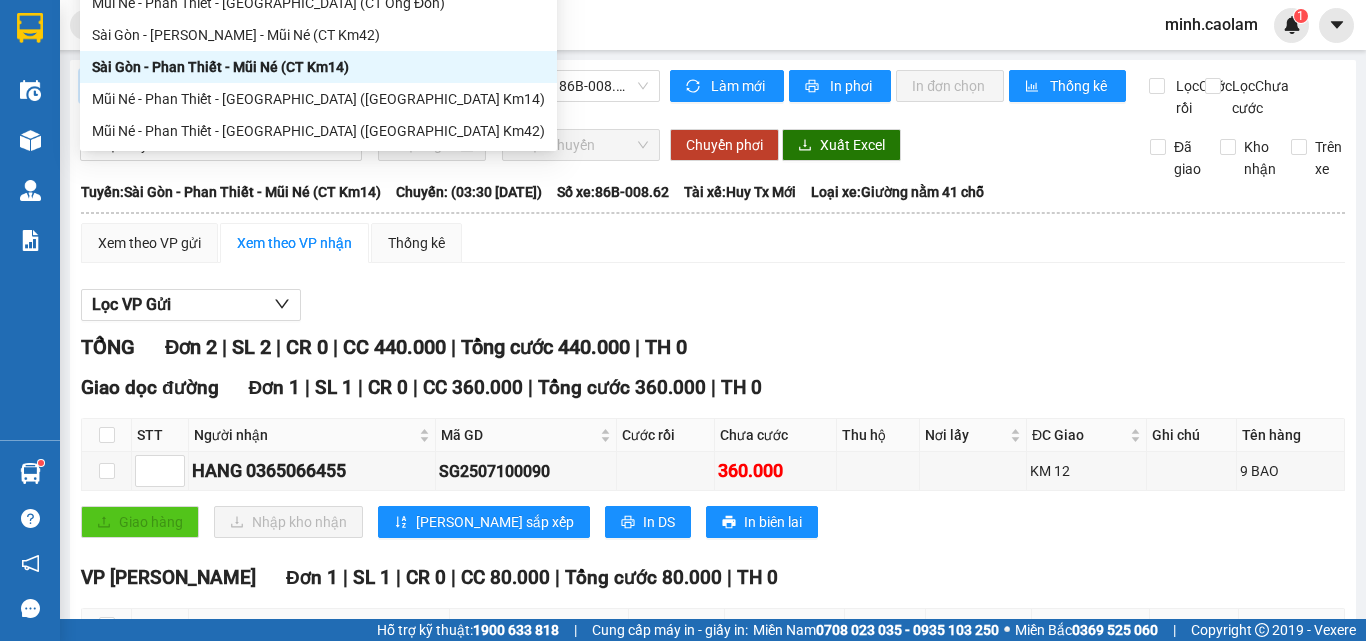 click on "Sài Gòn - Phan Thiết  - Mũi Né (CT Km14)" at bounding box center [318, 67] 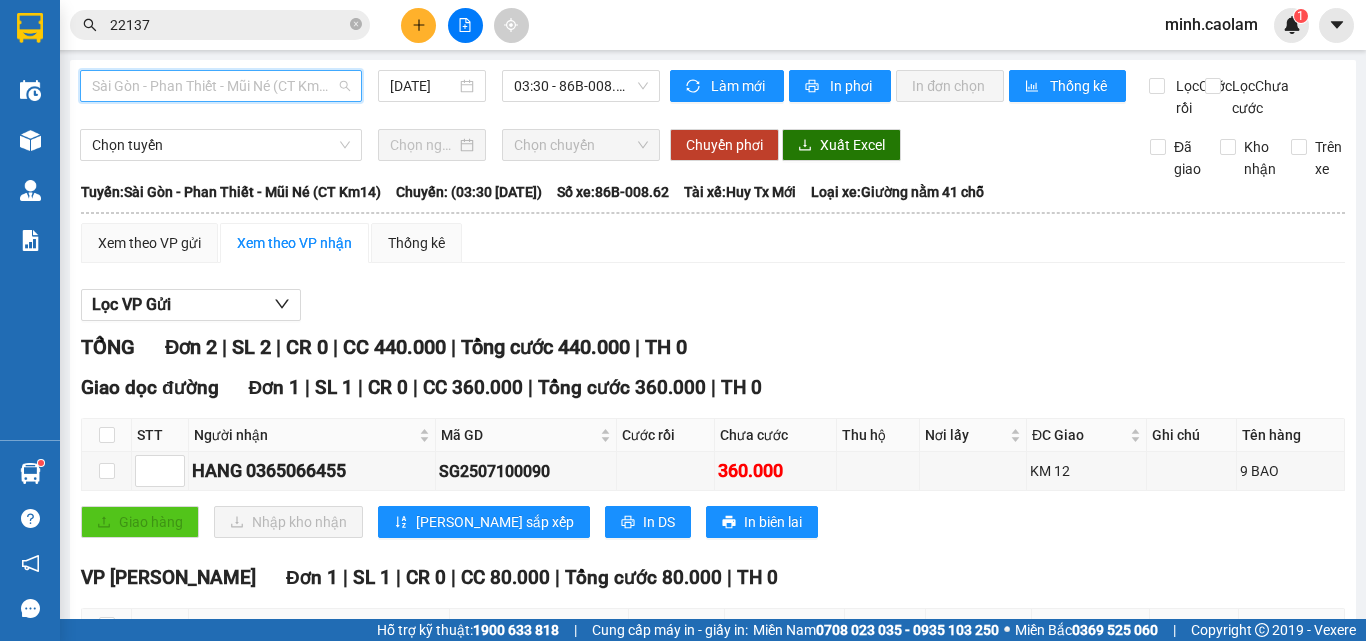 drag, startPoint x: 249, startPoint y: 77, endPoint x: 298, endPoint y: 168, distance: 103.35376 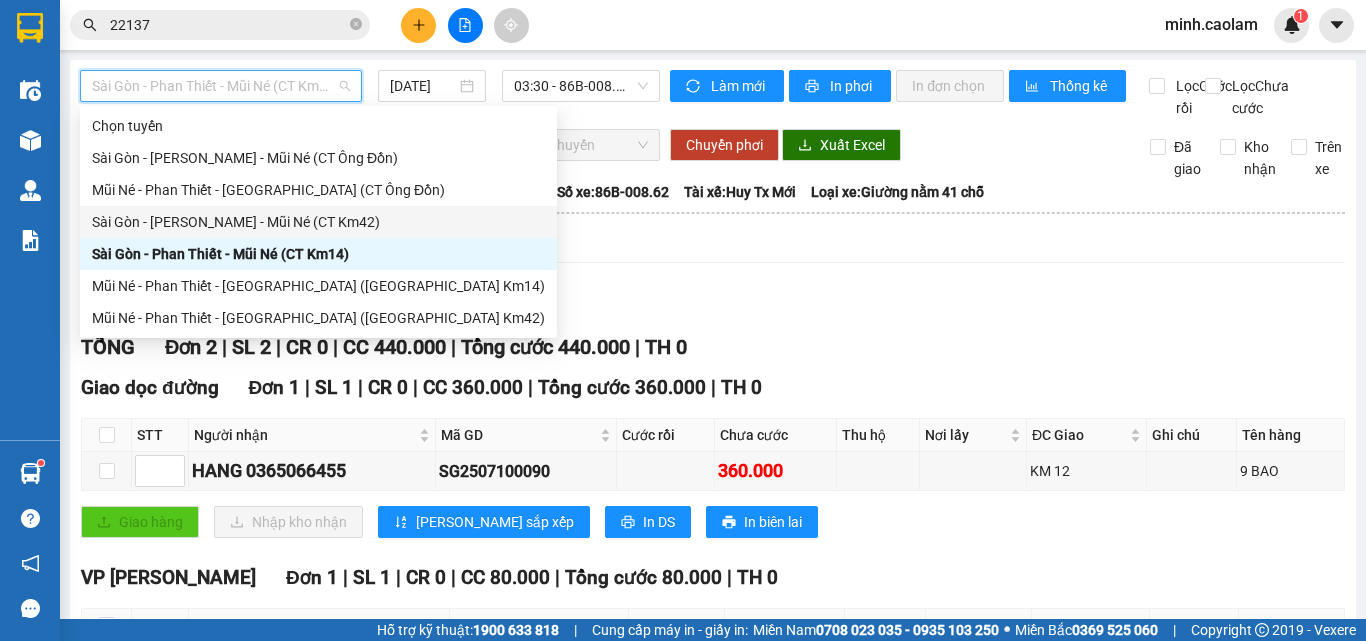 click on "Sài Gòn - [PERSON_NAME]  - Mũi Né (CT Km42)" at bounding box center [318, 222] 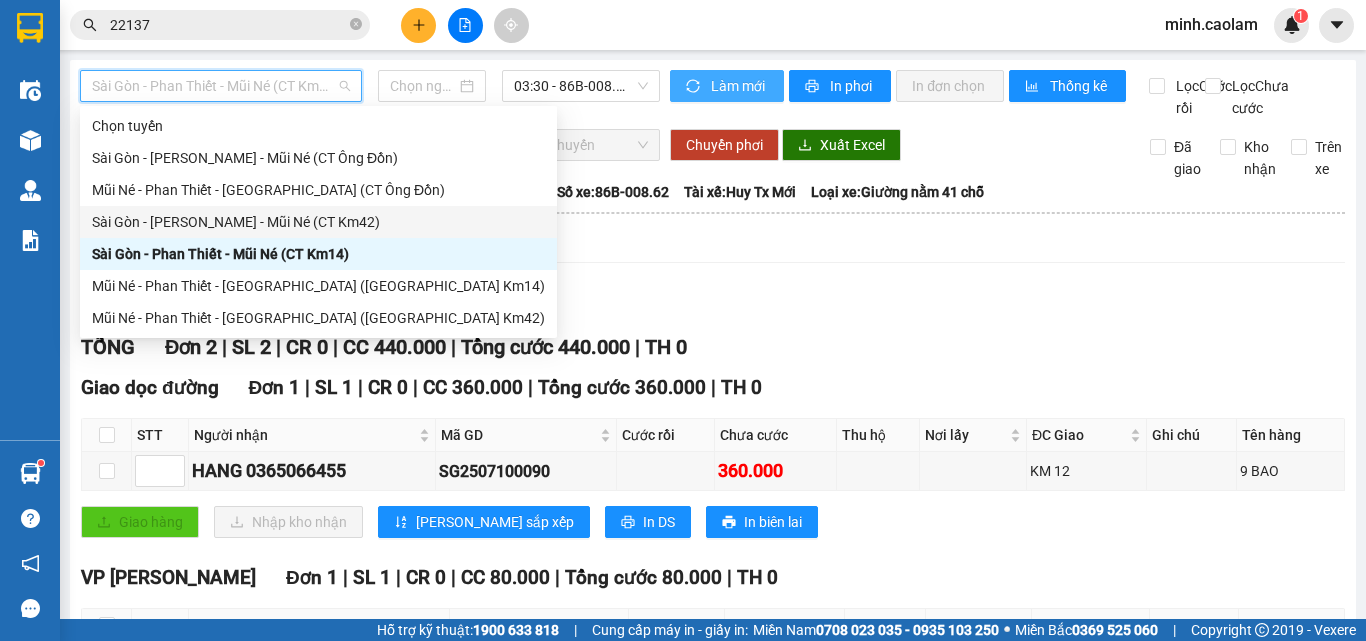 type on "[DATE]" 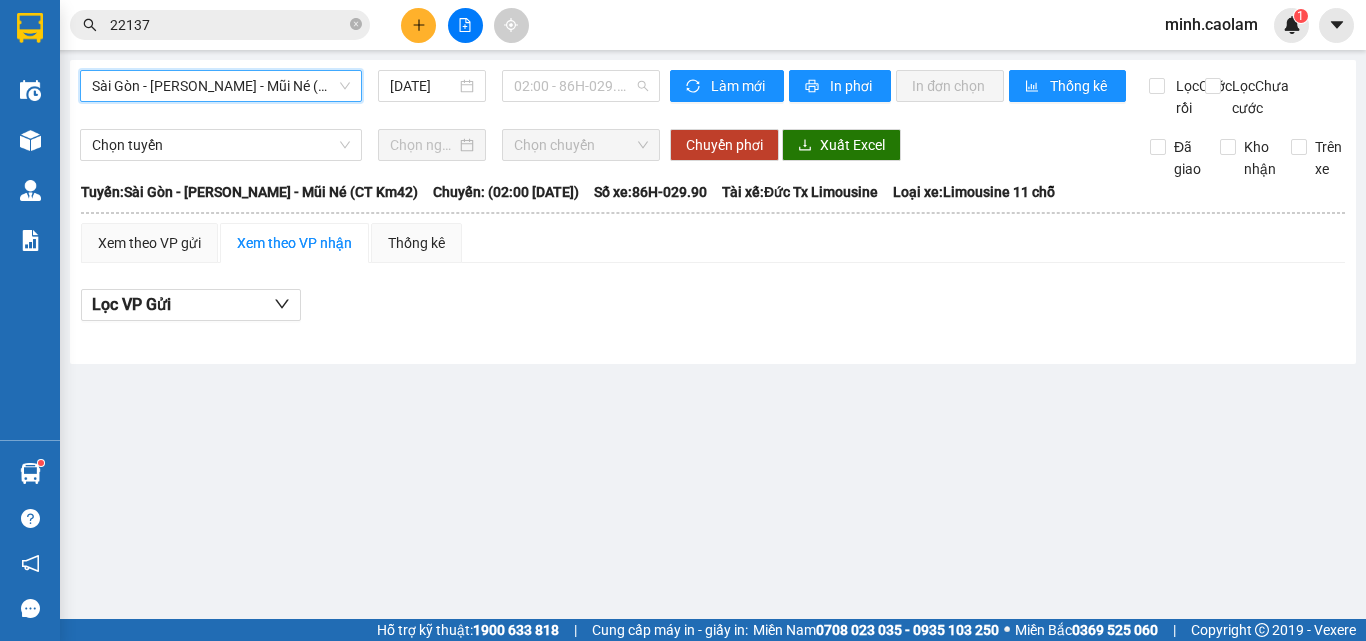 drag, startPoint x: 578, startPoint y: 88, endPoint x: 708, endPoint y: 266, distance: 220.41779 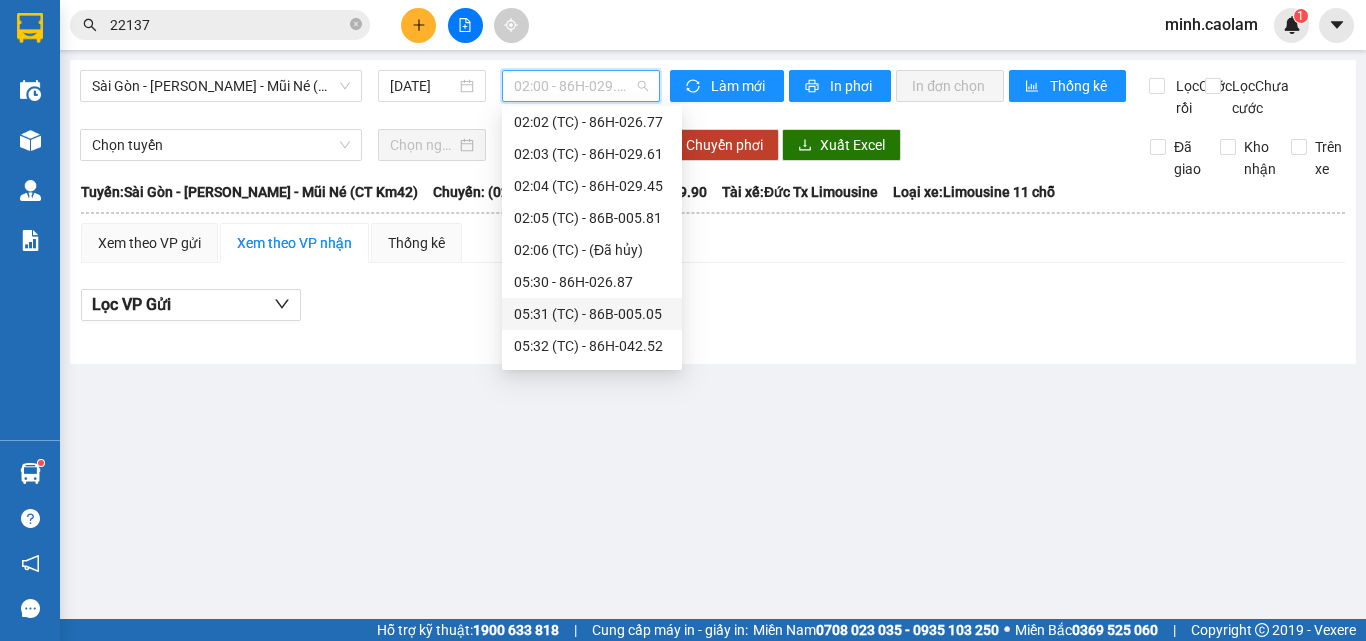 scroll, scrollTop: 300, scrollLeft: 0, axis: vertical 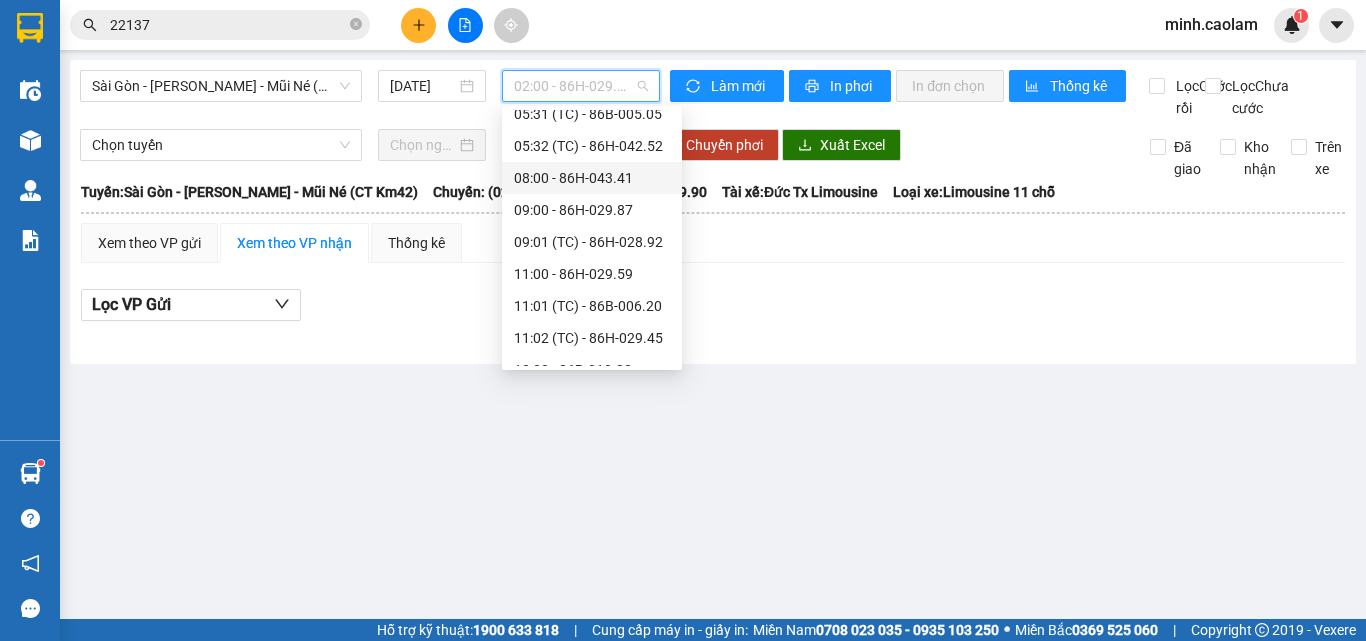 drag, startPoint x: 589, startPoint y: 172, endPoint x: 773, endPoint y: 127, distance: 189.4228 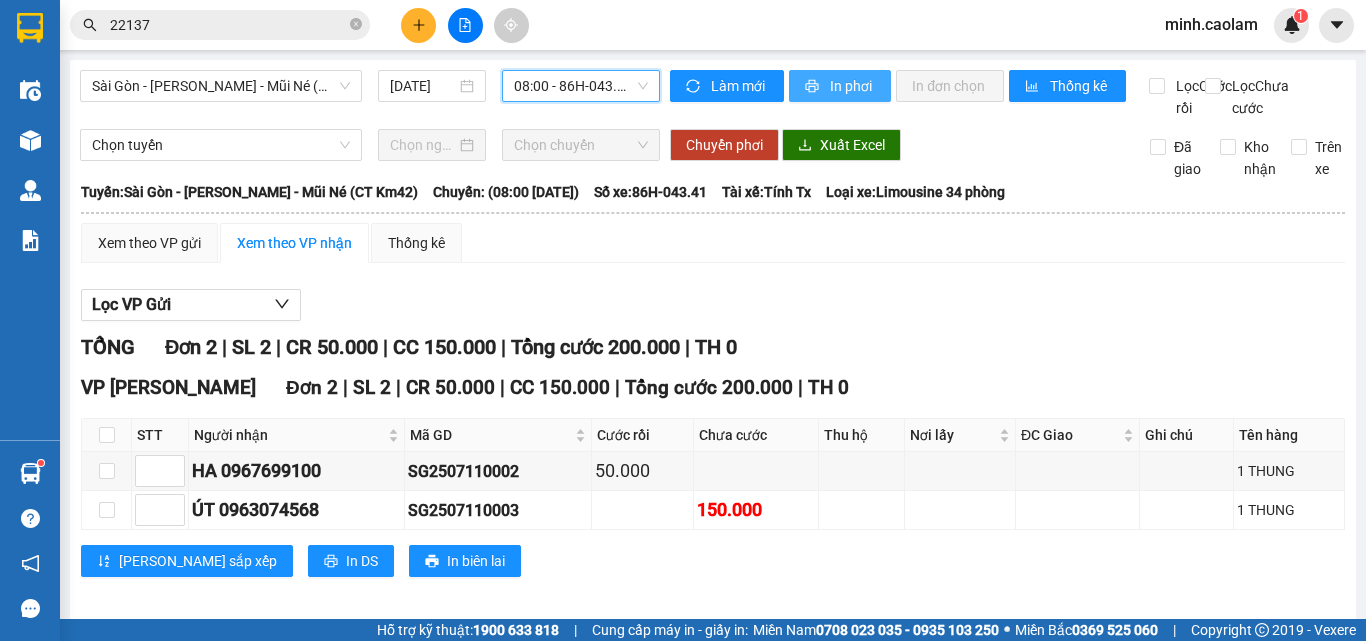 click on "In phơi" at bounding box center (852, 86) 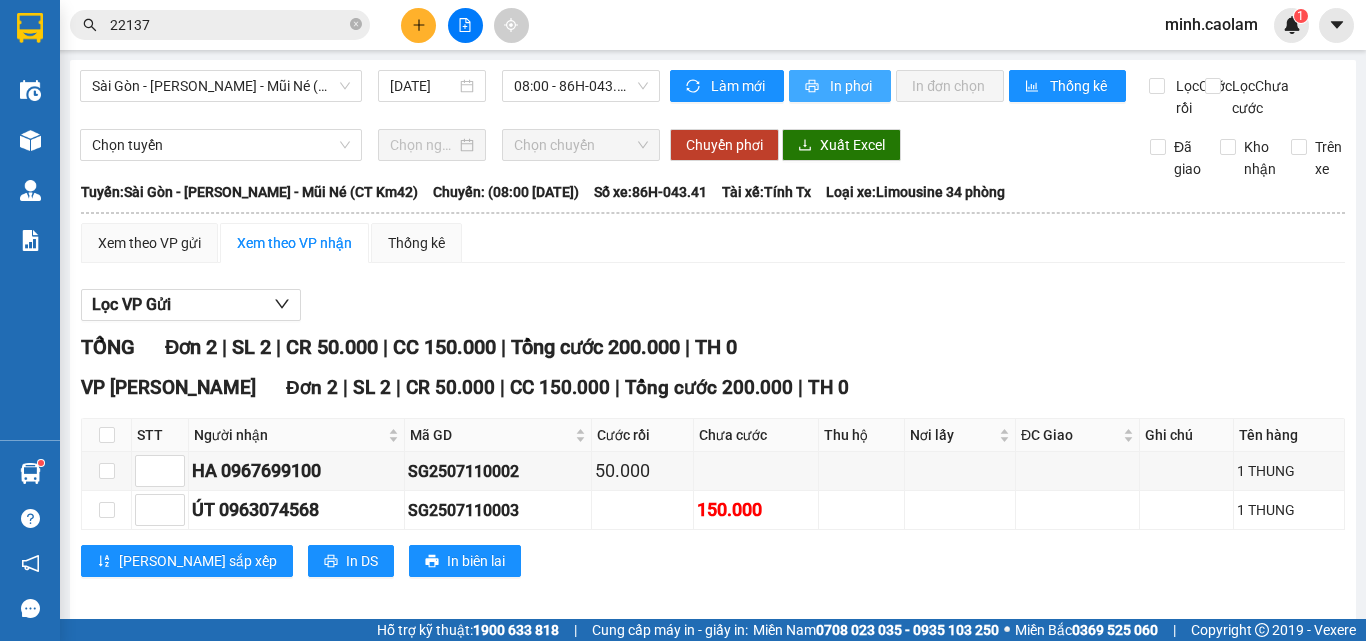 scroll, scrollTop: 0, scrollLeft: 0, axis: both 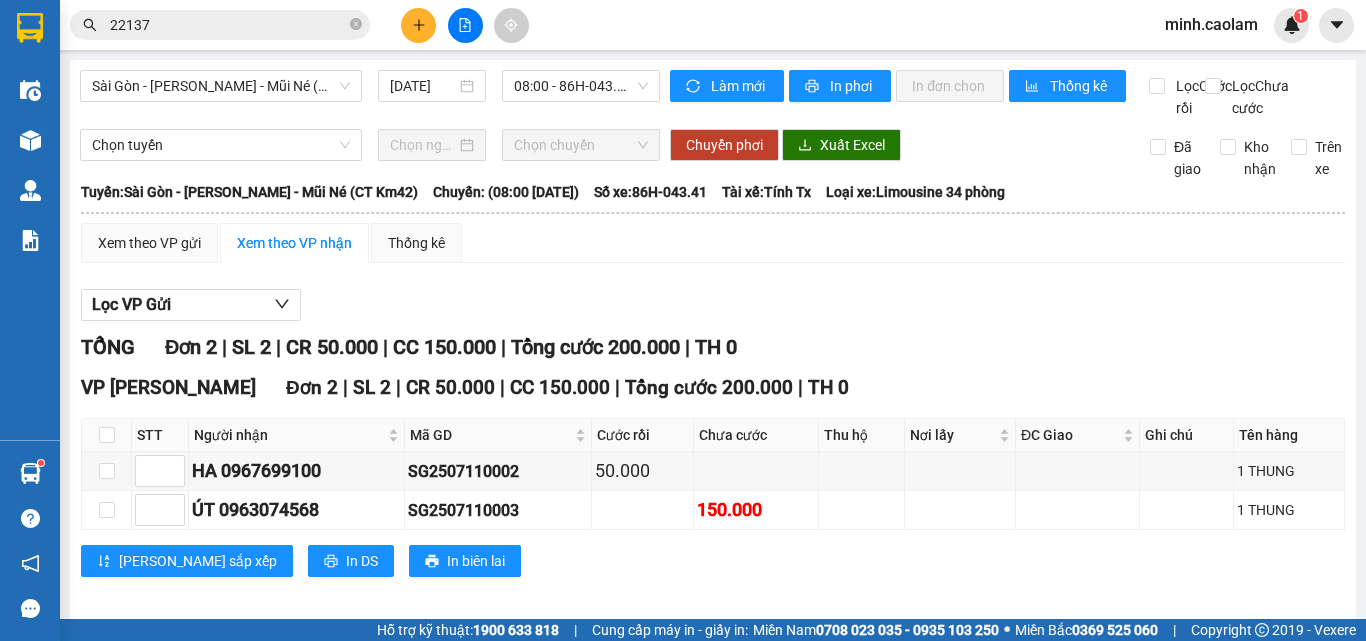click on "Xem theo VP gửi Xem theo VP nhận Thống kê Lọc VP Gửi TỔNG Đơn   2 | SL   2 | CR   50.000 | CC   150.000 | Tổng cước   200.000 | TH   0 VP Phan Thiết Đơn   2 | SL   2 | CR   50.000 | CC   150.000 | Tổng cước   200.000 | TH   0 STT Người nhận Mã GD Cước rồi Chưa cước Thu hộ Nơi lấy ĐC Giao Ghi chú Tên hàng Ký nhận                         HA 0967699100 SG2507110002 50.000 1 THUNG ÚT 0963074568 SG2507110003 150.000 1 THUNG  Lưu sắp xếp In DS In biên lai CAO LÂM   0907 831 831   165-167 [PERSON_NAME], P. Phú Thủy PHƠI HÀNG VP [GEOGRAPHIC_DATA]  -  07:50 [DATE] [GEOGRAPHIC_DATA]:  [GEOGRAPHIC_DATA] - [GEOGRAPHIC_DATA]  - Mũi Né (CT Km42) [GEOGRAPHIC_DATA]:   (08:00 [DATE]) Tài xế:  Tính Tx    Số xe:  86H-043.41   Loại xe:  Limousine 34 phòng STT Người nhận Mã GD Cước rồi Chưa cước Thu hộ Nơi lấy ĐC Giao Ghi chú Tên hàng Ký nhận VP Phan Thiết Đơn   2 | SL   2 | CR   50.000 | CC   150.000 | Tổng cước   200.000 | TH   0" at bounding box center [713, 412] 